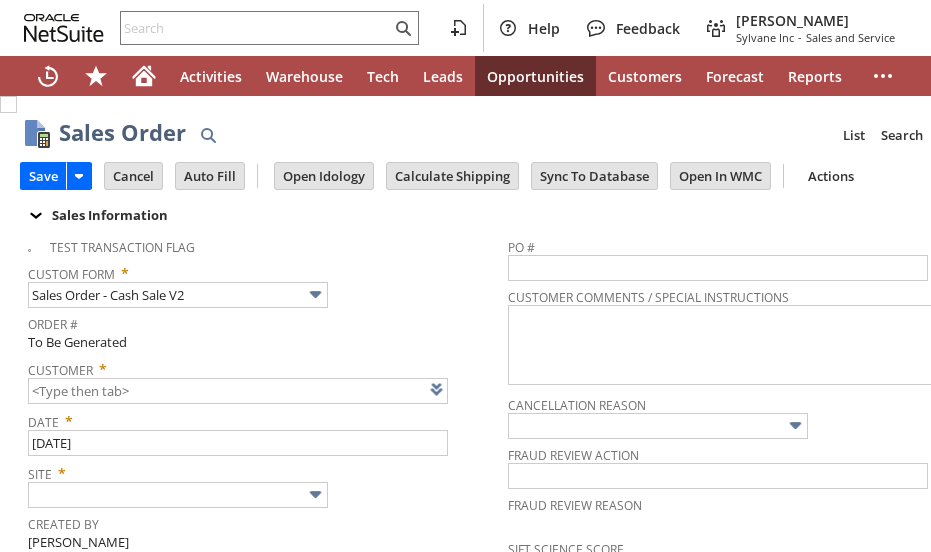scroll, scrollTop: 0, scrollLeft: 0, axis: both 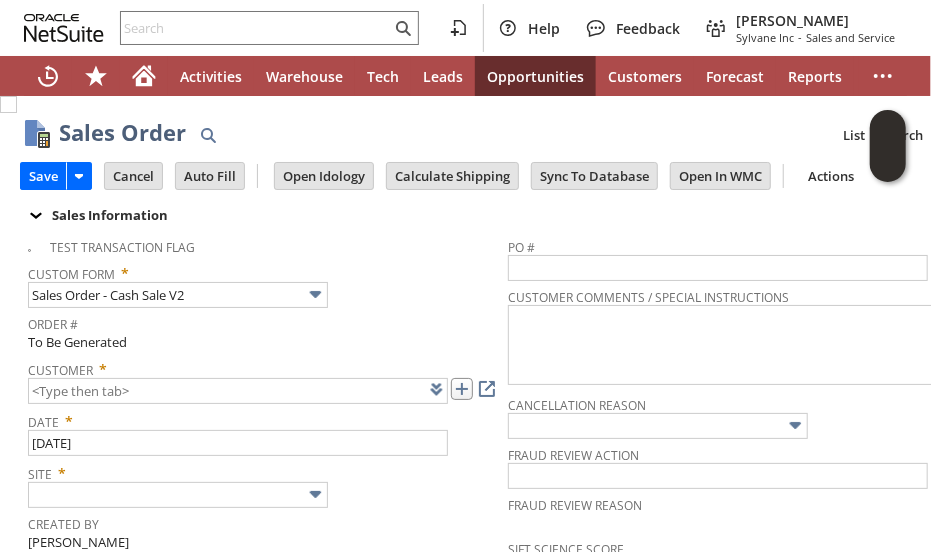click at bounding box center (462, 389) 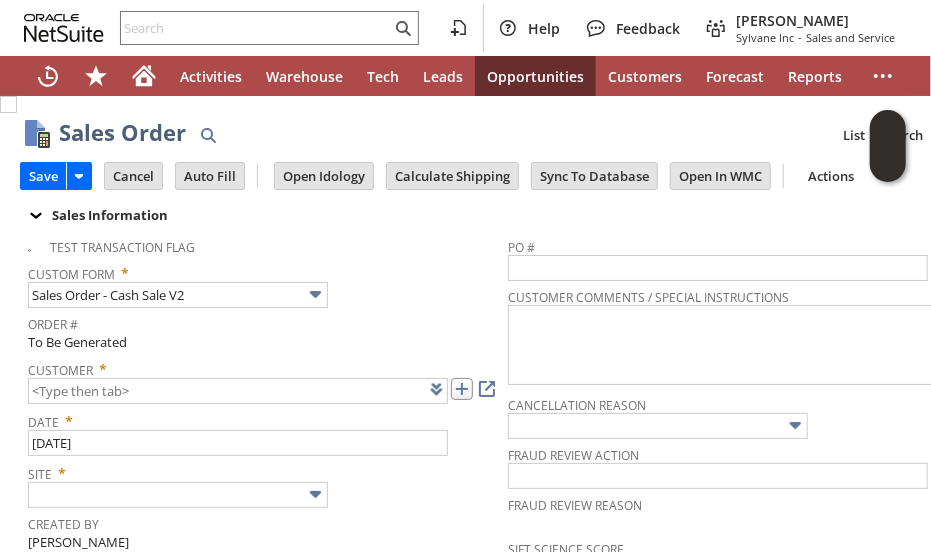 type on "CU1228636 Tech Mix Global" 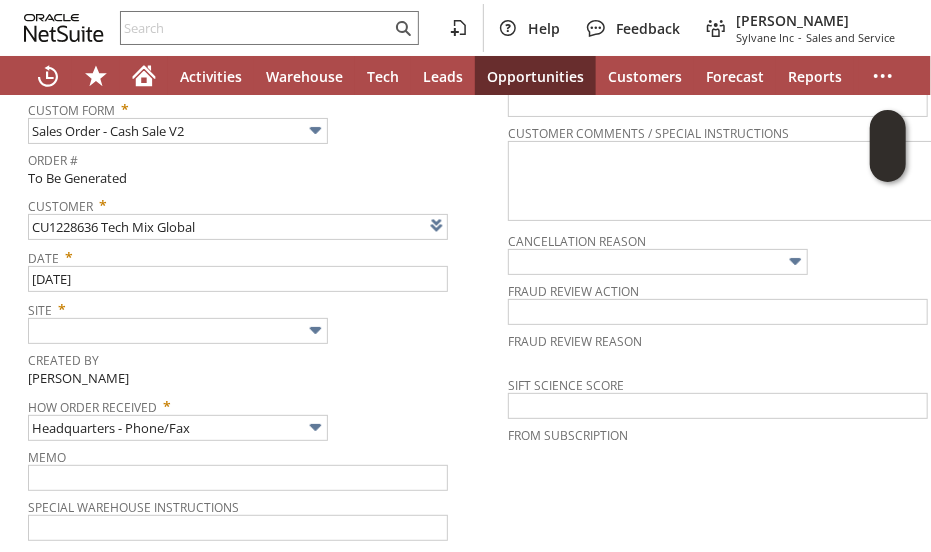 scroll, scrollTop: 200, scrollLeft: 0, axis: vertical 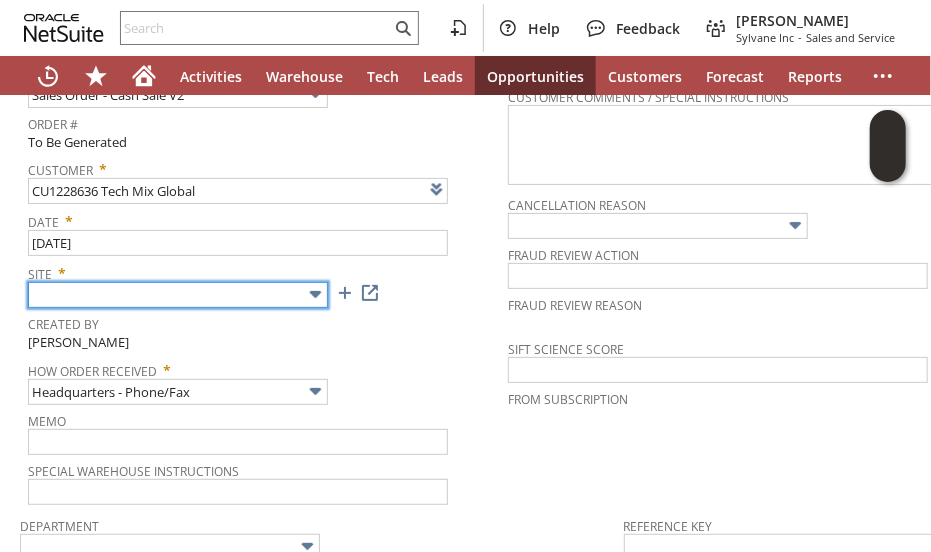 click at bounding box center [178, 295] 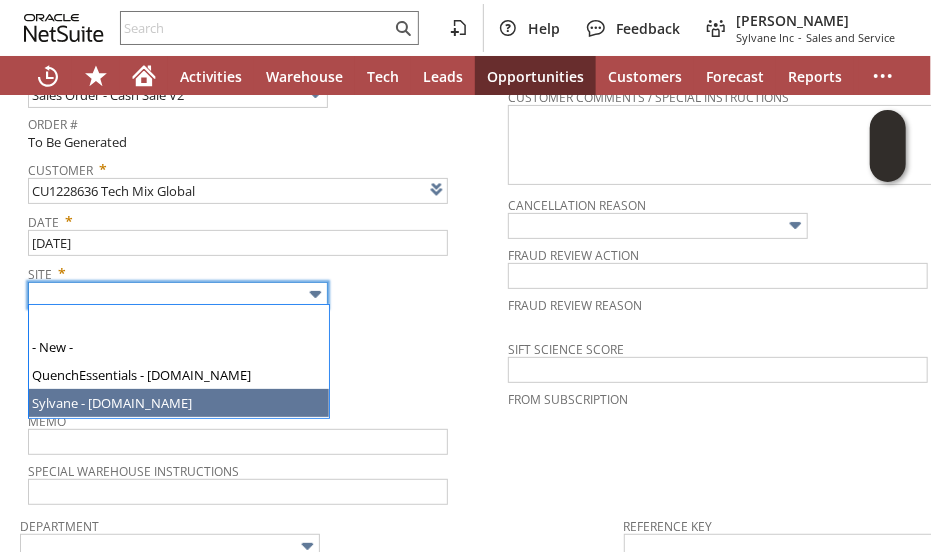 type on "Sylvane - [DOMAIN_NAME]" 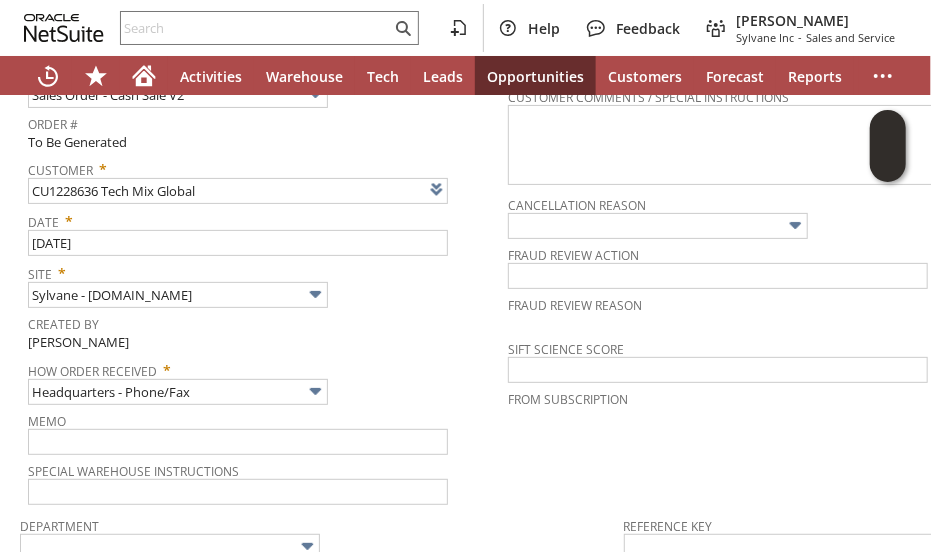 click on "How Order Received
*" at bounding box center (263, 367) 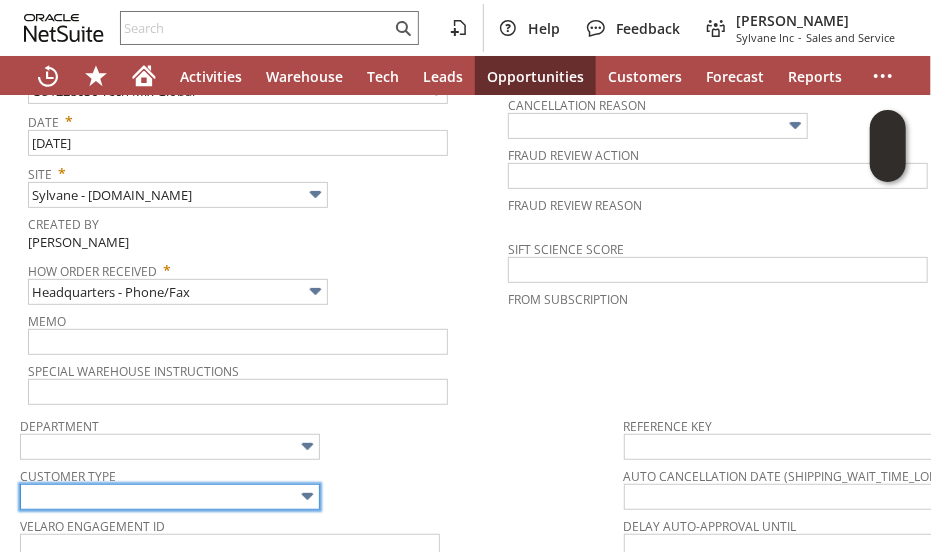 click at bounding box center [170, 497] 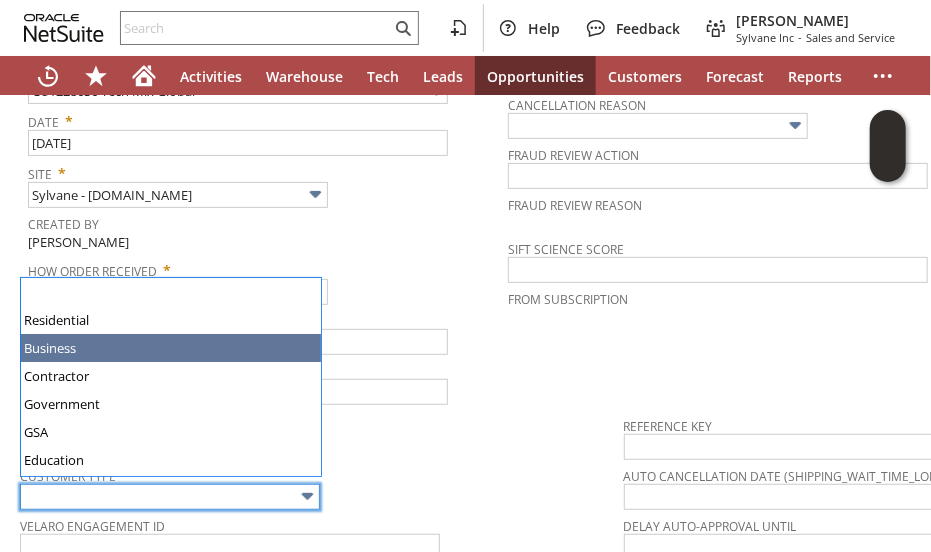 type on "Business" 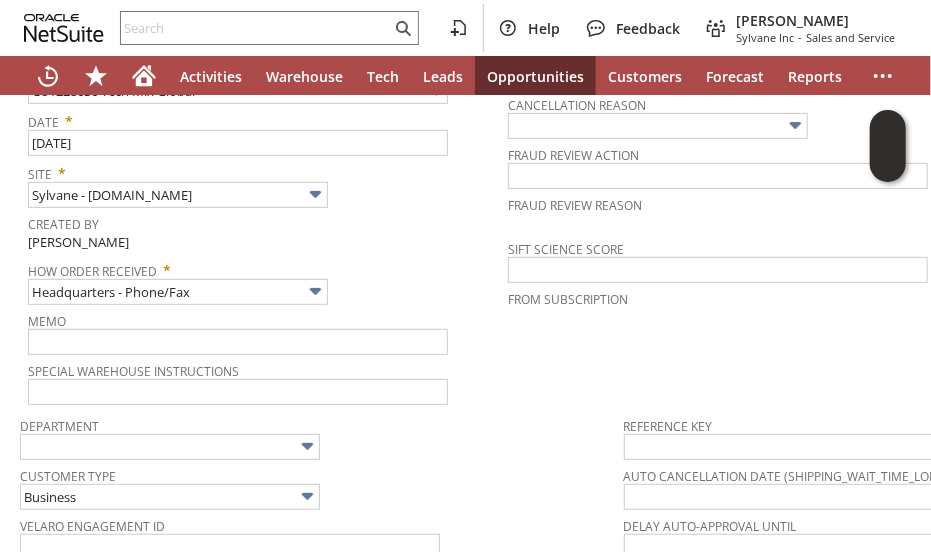 click on "Department" at bounding box center (317, 436) 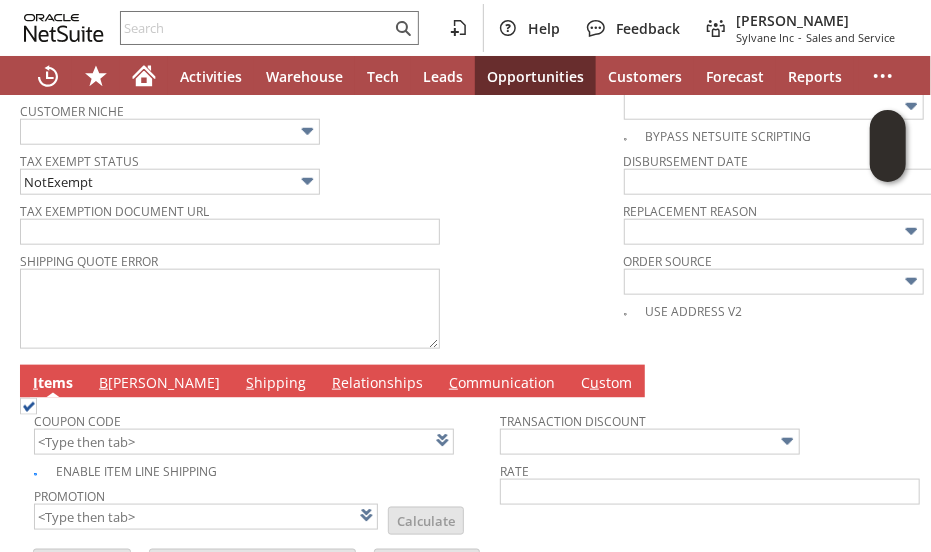 scroll, scrollTop: 800, scrollLeft: 0, axis: vertical 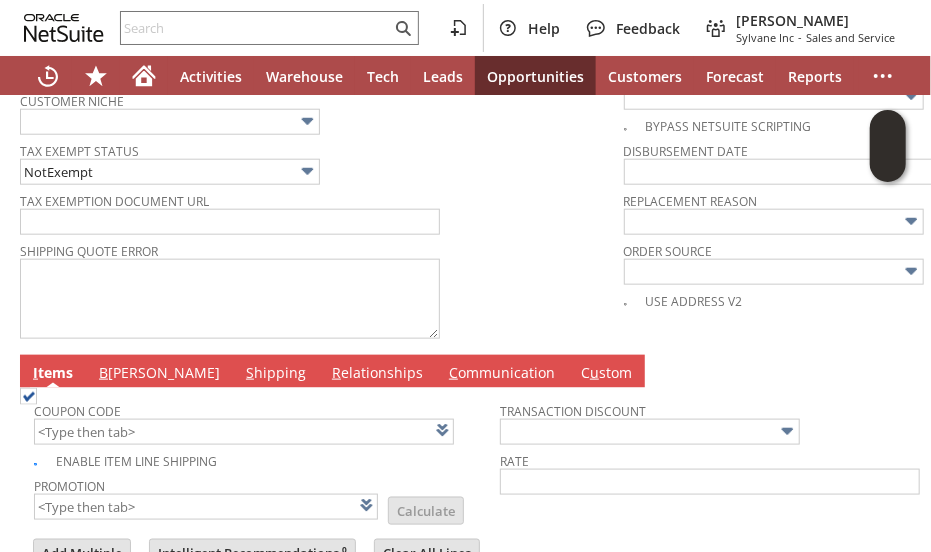 click on "B illing" at bounding box center [159, 374] 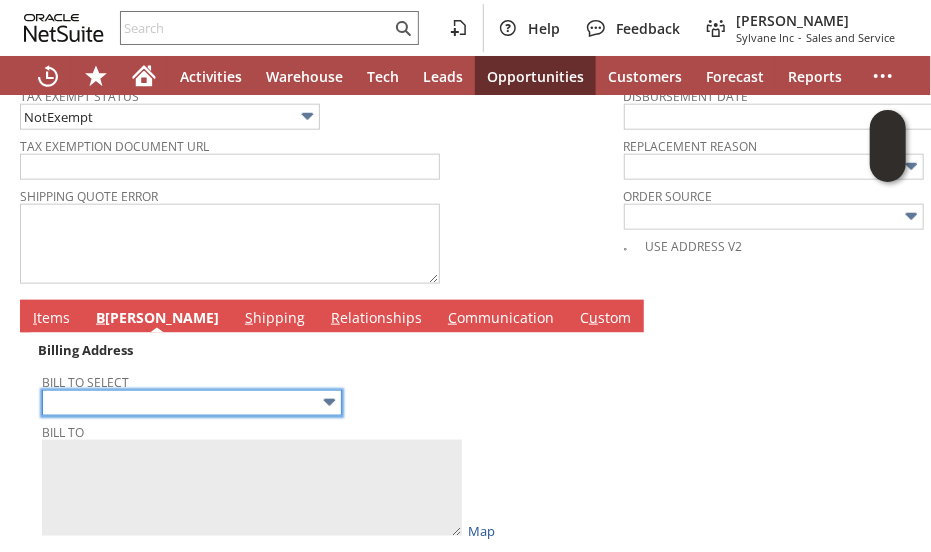 scroll, scrollTop: 900, scrollLeft: 0, axis: vertical 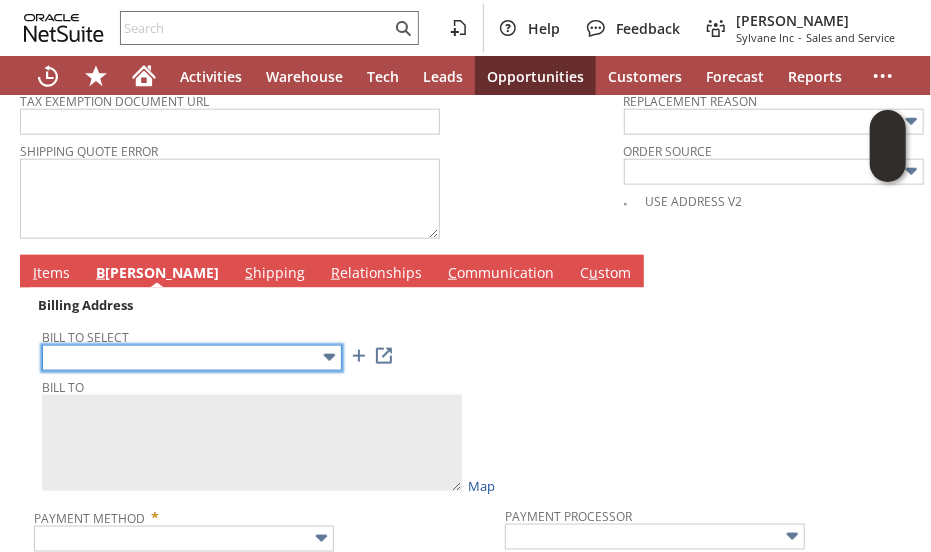 click at bounding box center (192, 358) 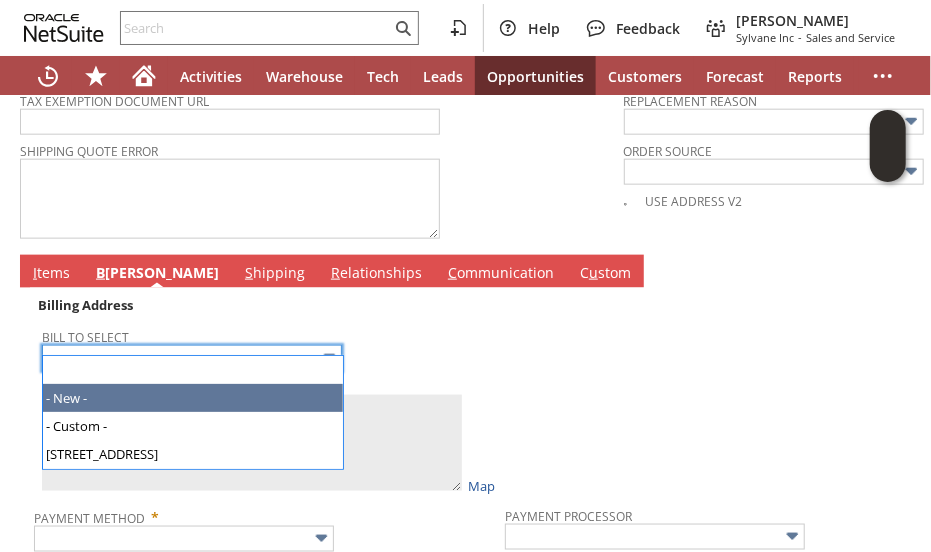 drag, startPoint x: 125, startPoint y: 405, endPoint x: 122, endPoint y: 394, distance: 11.401754 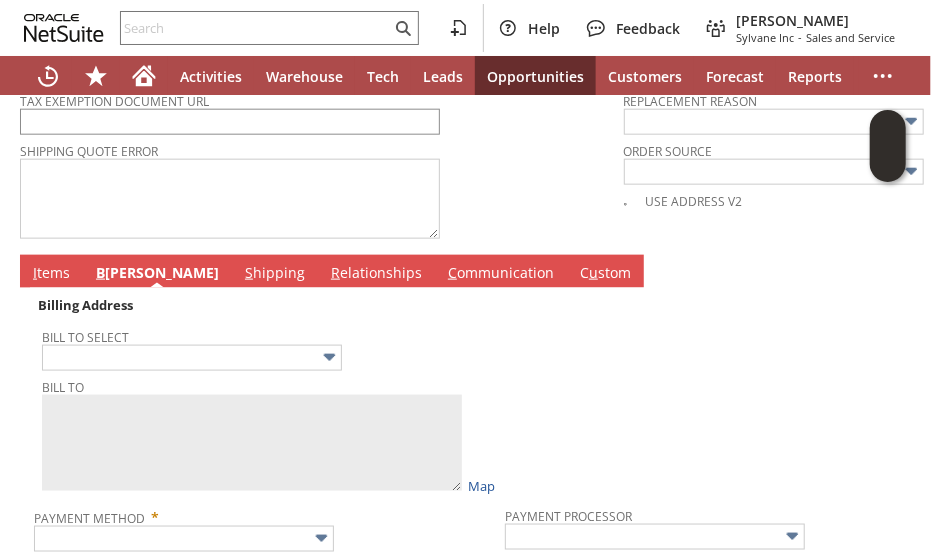 type on "2452 Condry rd" 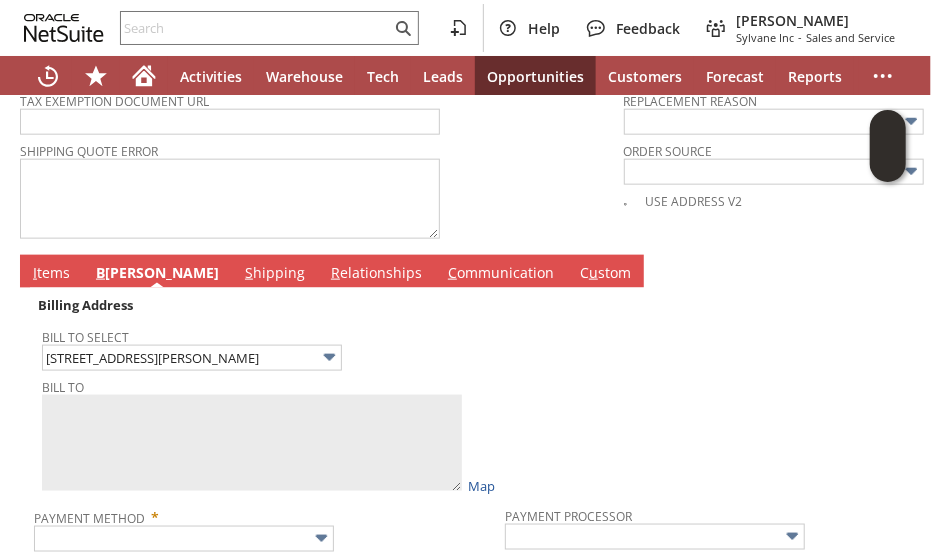 type on "Tech Mix Global
2452 Condry rd
Platteville WI 53818
United States" 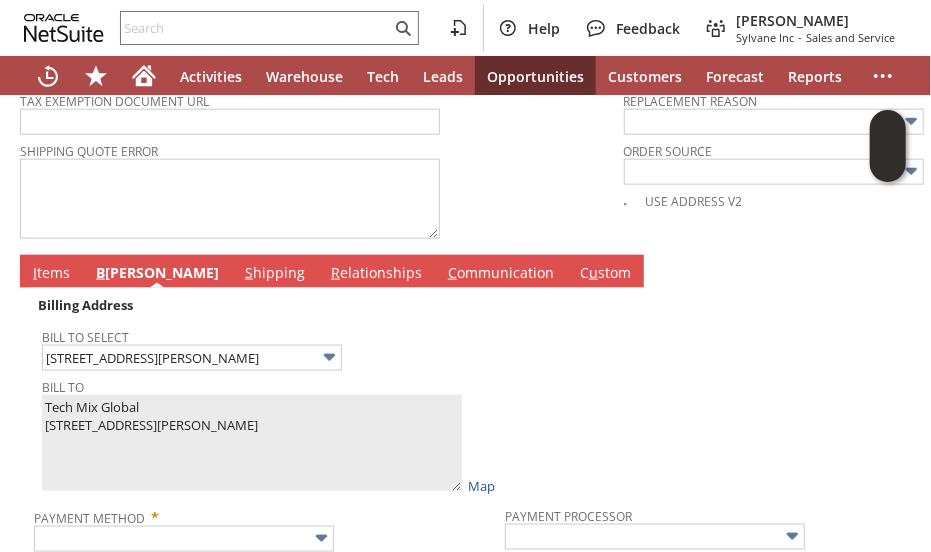 click on "I tems" at bounding box center (51, 274) 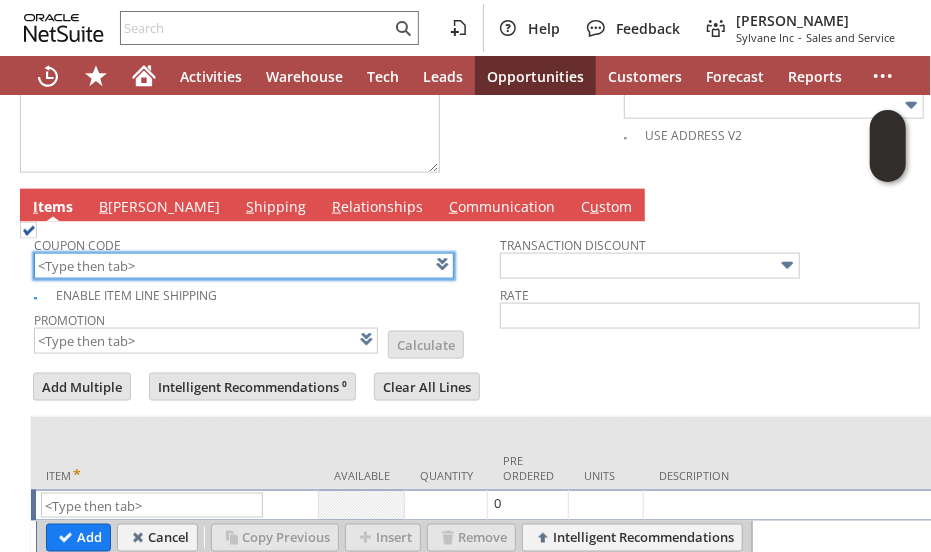 scroll, scrollTop: 1060, scrollLeft: 0, axis: vertical 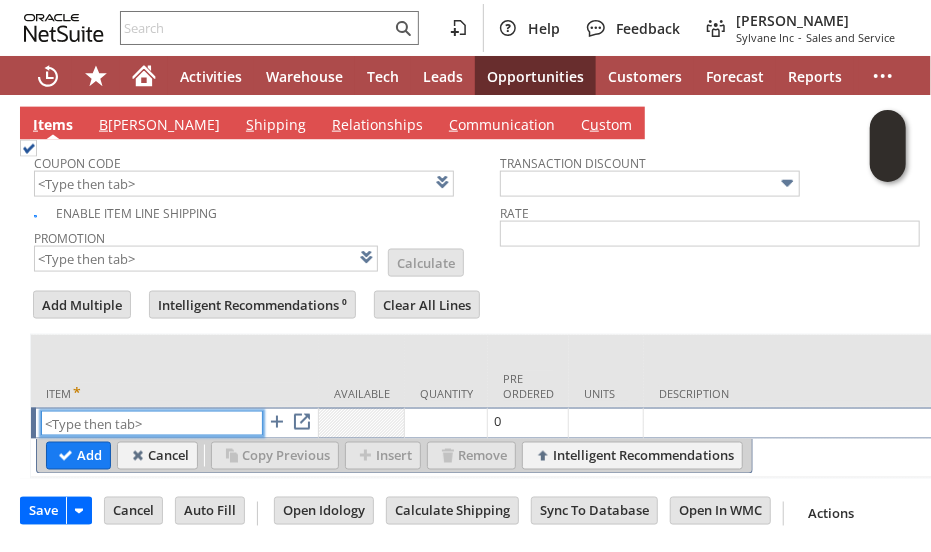 click at bounding box center [152, 423] 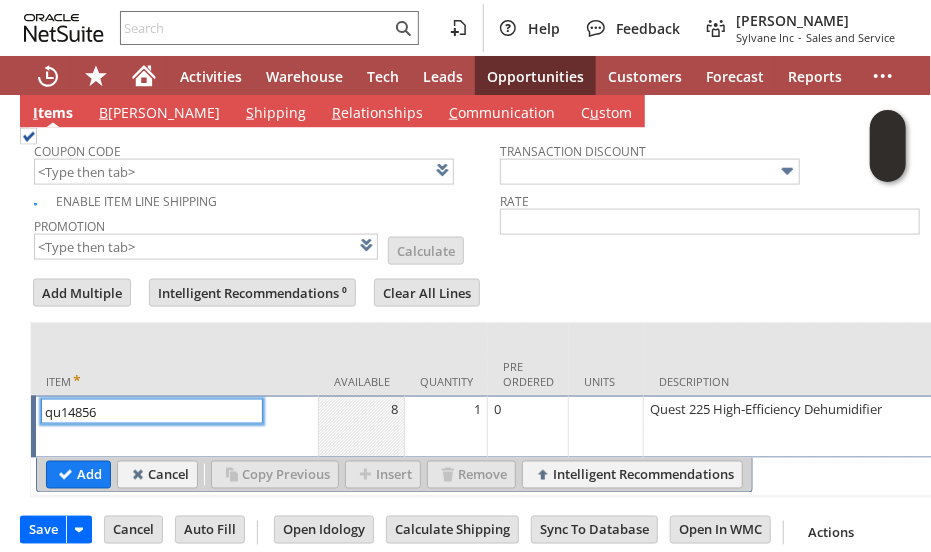 type on "qu14856" 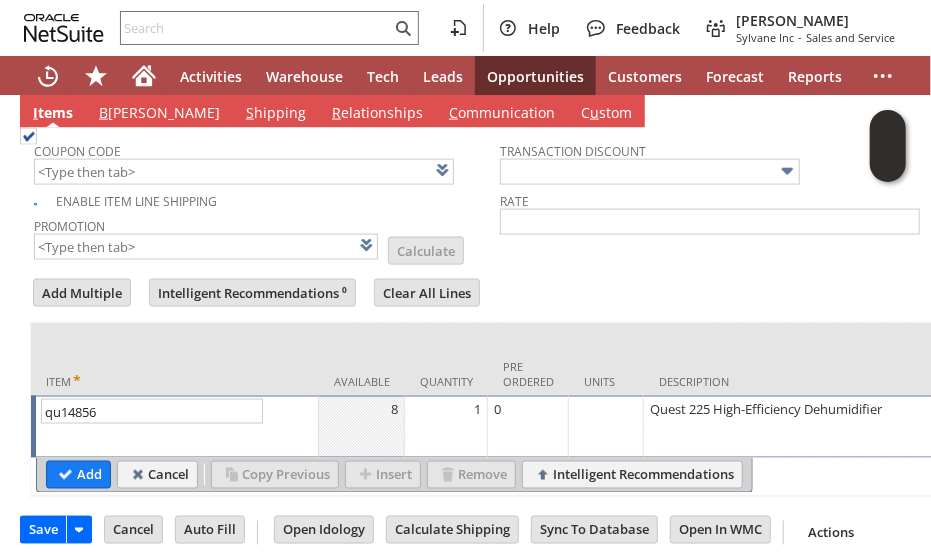 click on "1" at bounding box center (446, 427) 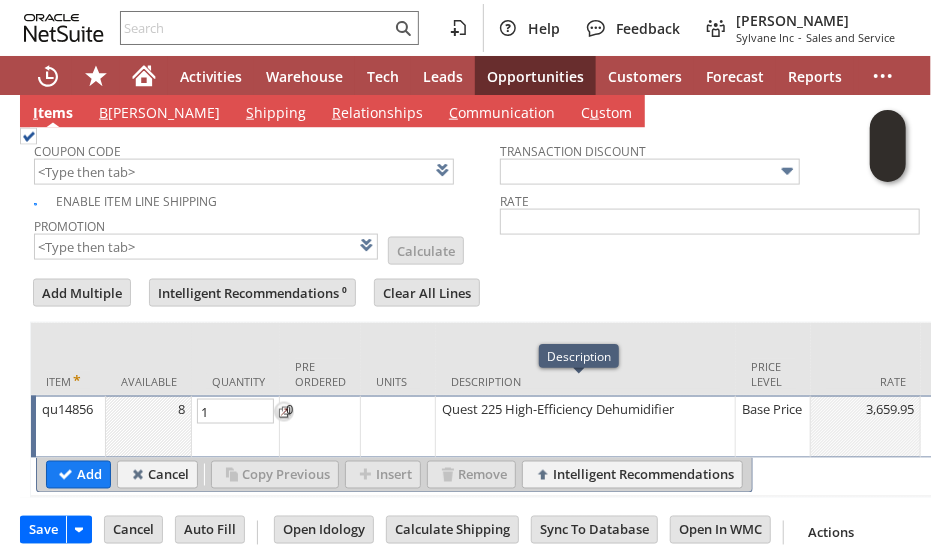 type on "2" 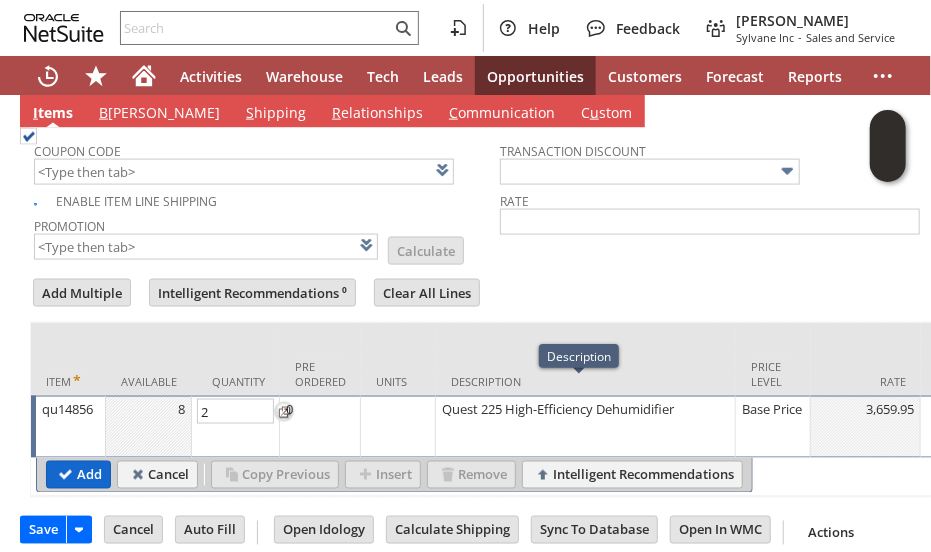 click on "Add" at bounding box center [78, 475] 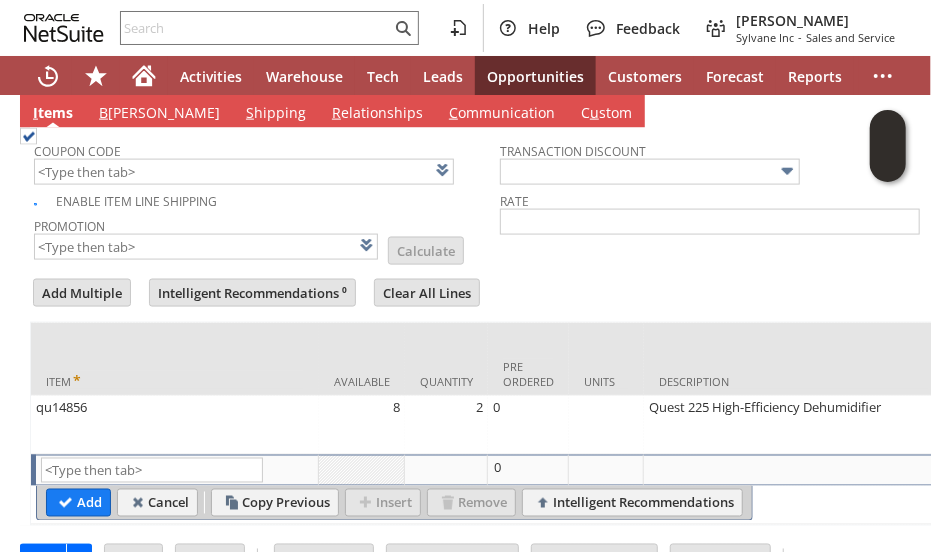click on "Transaction Discount
Rate" at bounding box center [733, 197] 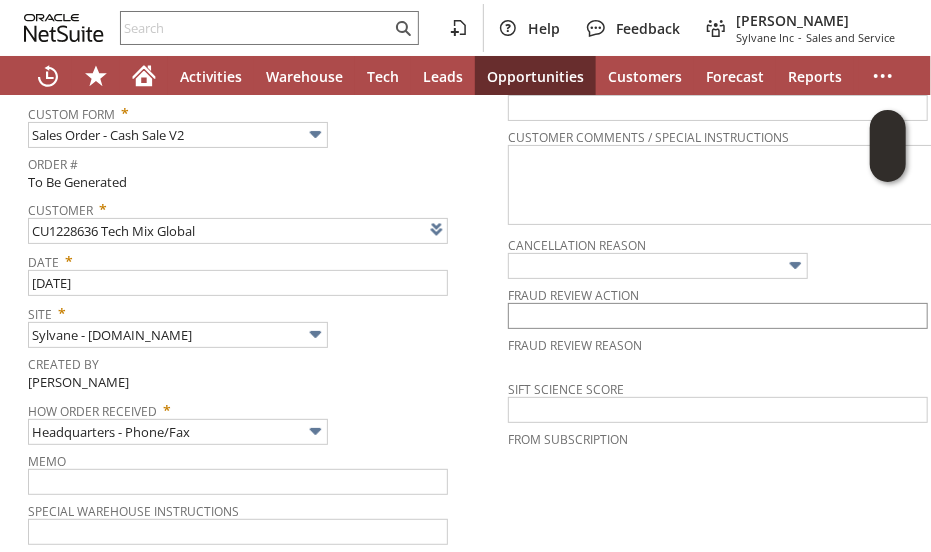 scroll, scrollTop: 0, scrollLeft: 0, axis: both 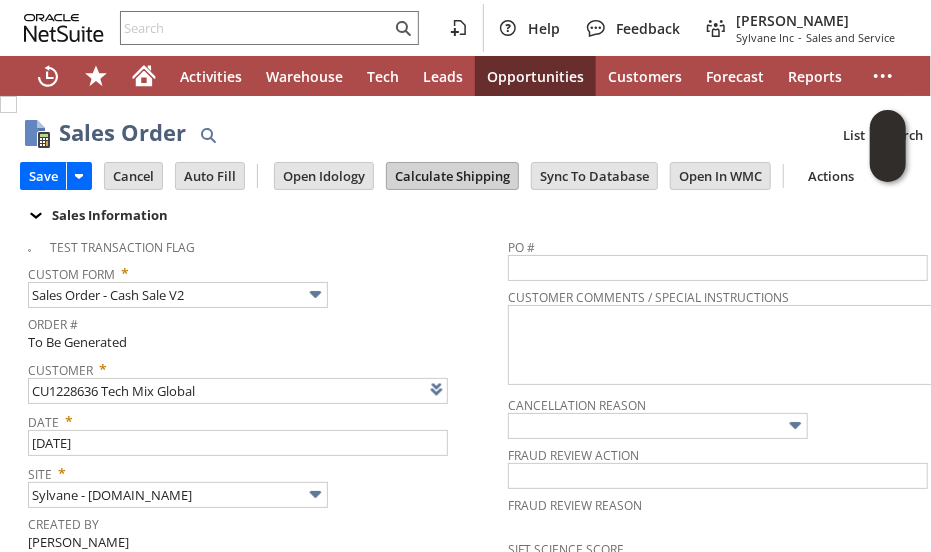 click on "Calculate Shipping" at bounding box center (452, 176) 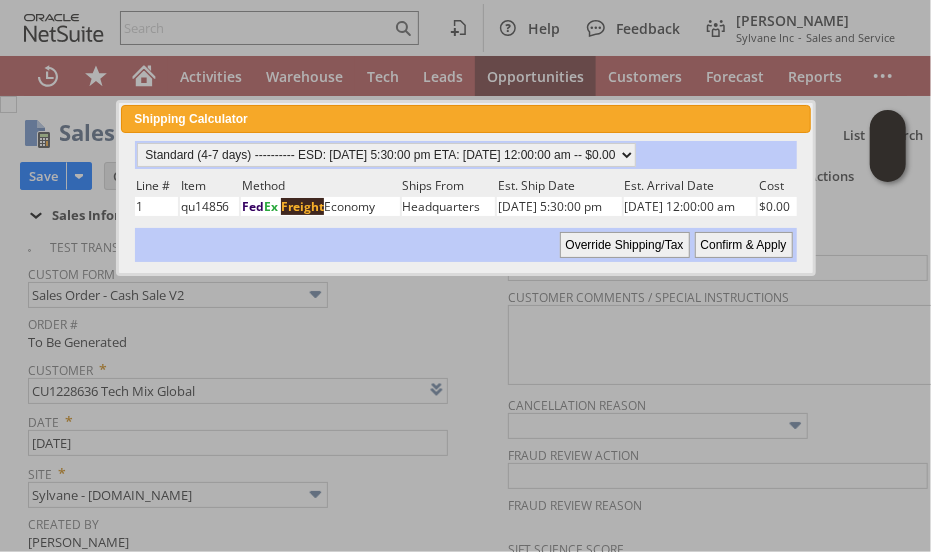 drag, startPoint x: 748, startPoint y: 239, endPoint x: 358, endPoint y: 4, distance: 455.32956 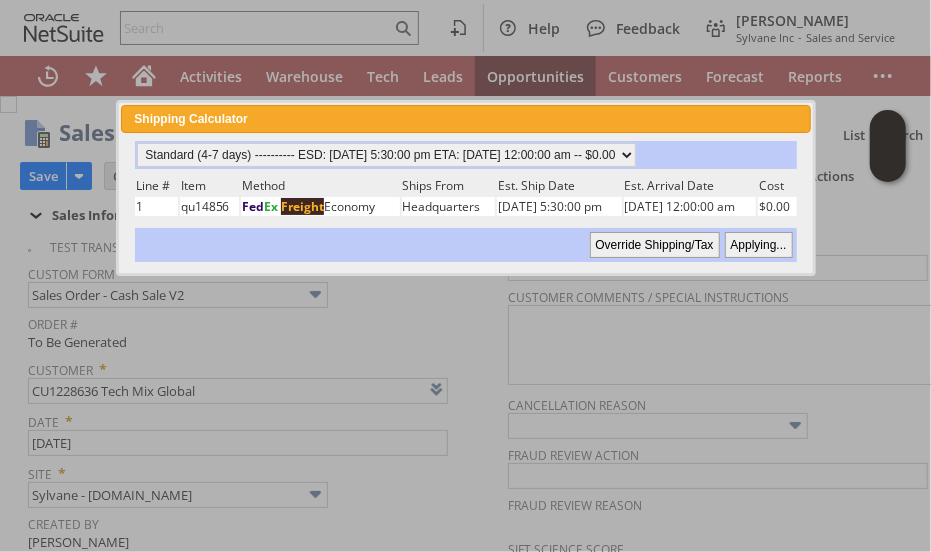 type 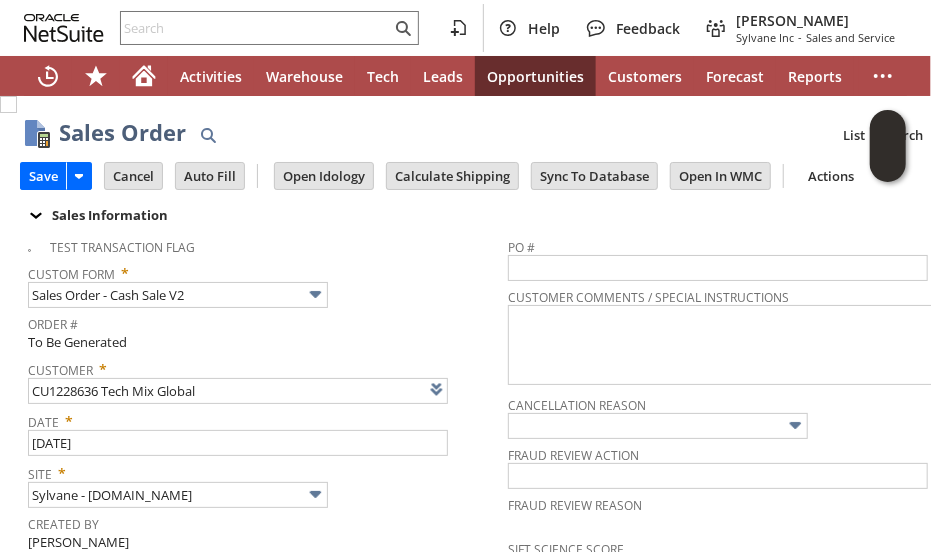 scroll, scrollTop: 1118, scrollLeft: 0, axis: vertical 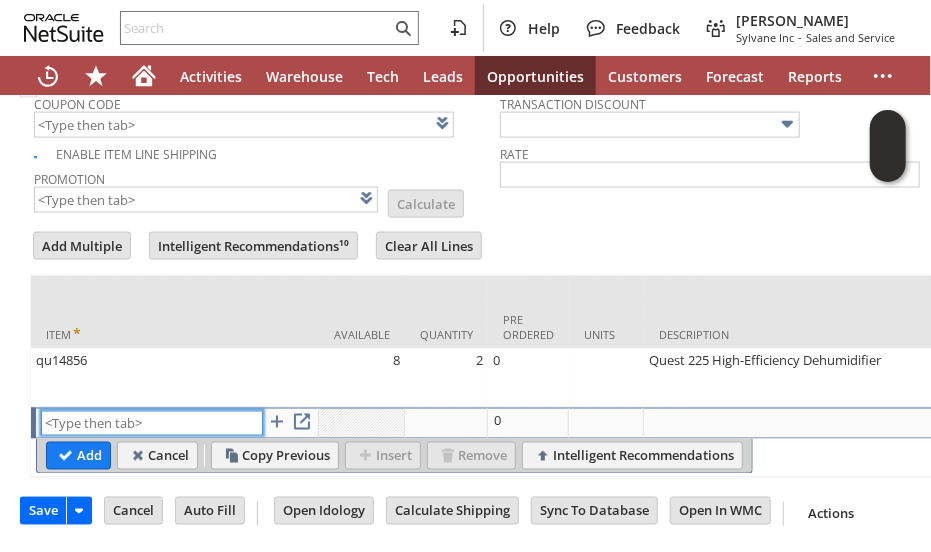 click at bounding box center (152, 423) 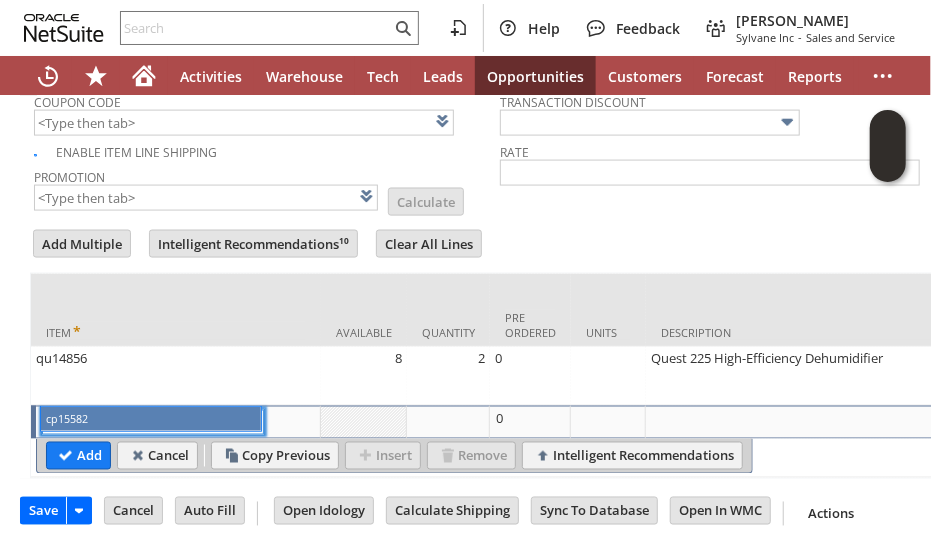 drag, startPoint x: 120, startPoint y: 417, endPoint x: 454, endPoint y: 402, distance: 334.33667 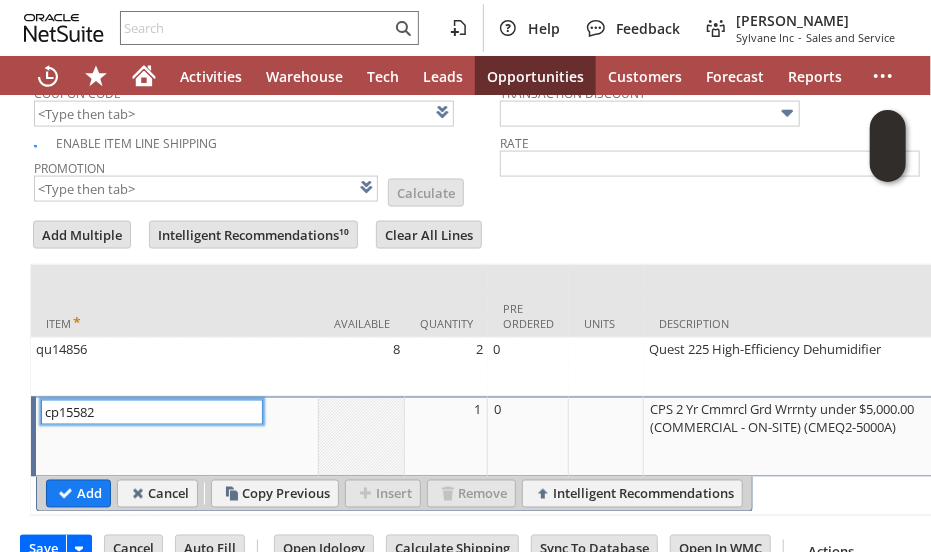 type on "1" 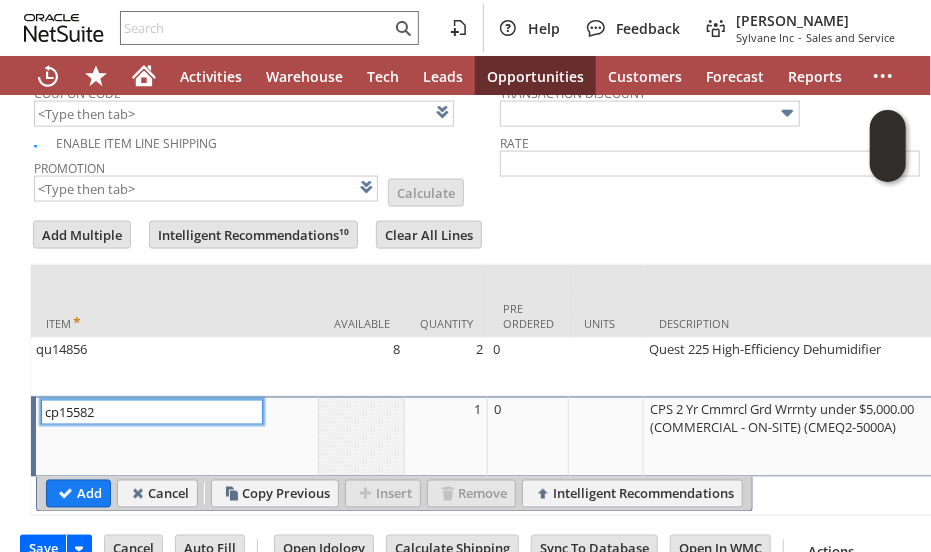 type on "cp15582" 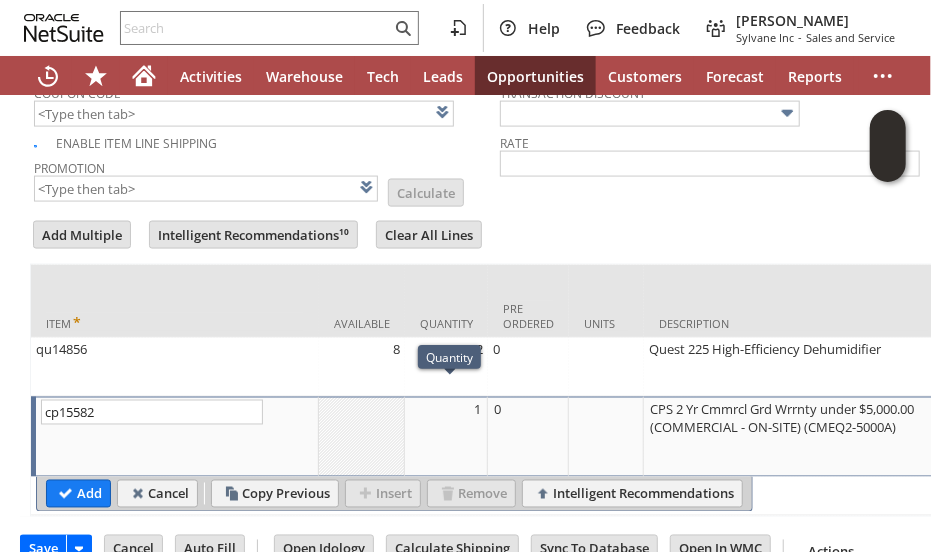 click on "1" at bounding box center (446, 410) 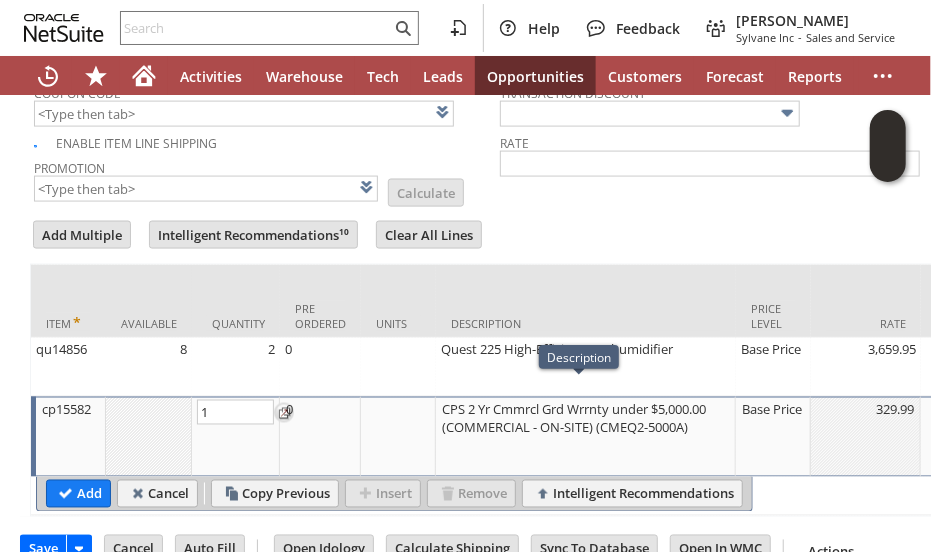 type on "2" 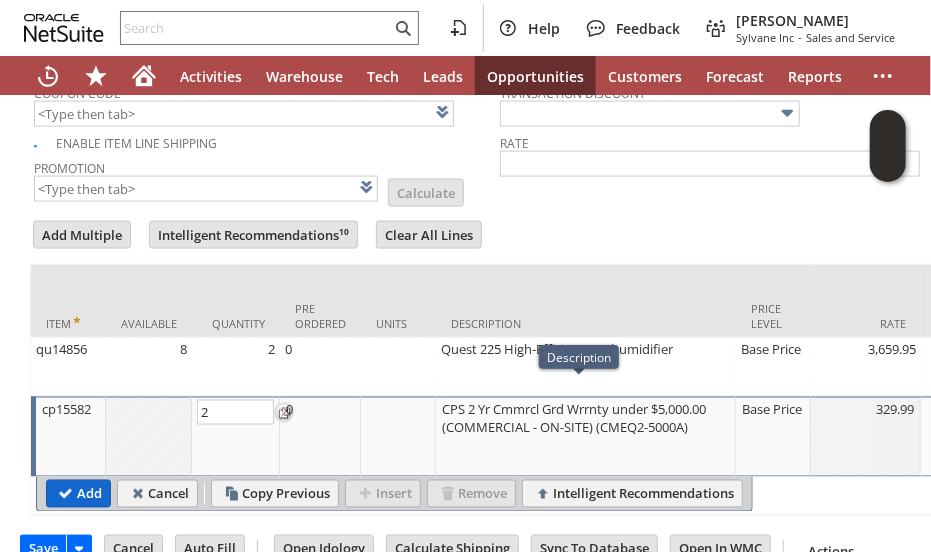 click on "Add" at bounding box center [78, 494] 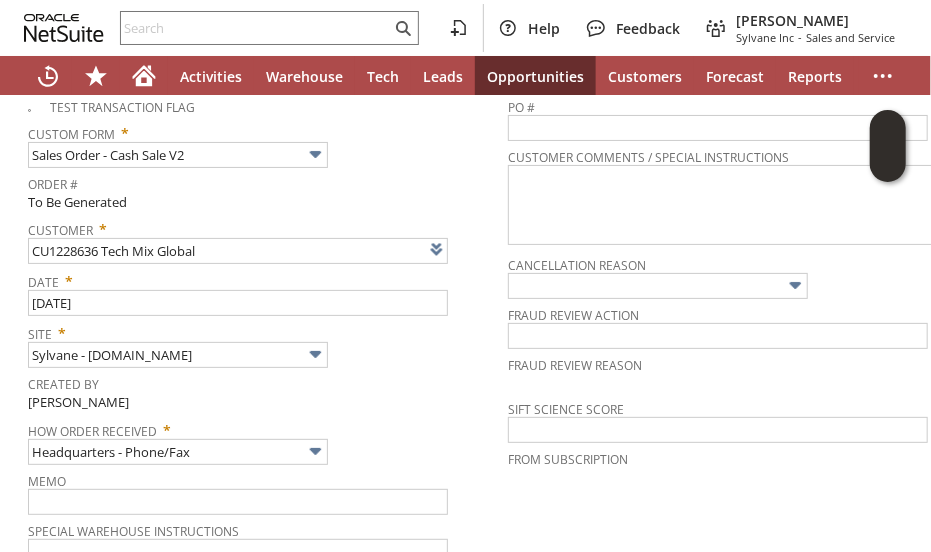 scroll, scrollTop: 0, scrollLeft: 0, axis: both 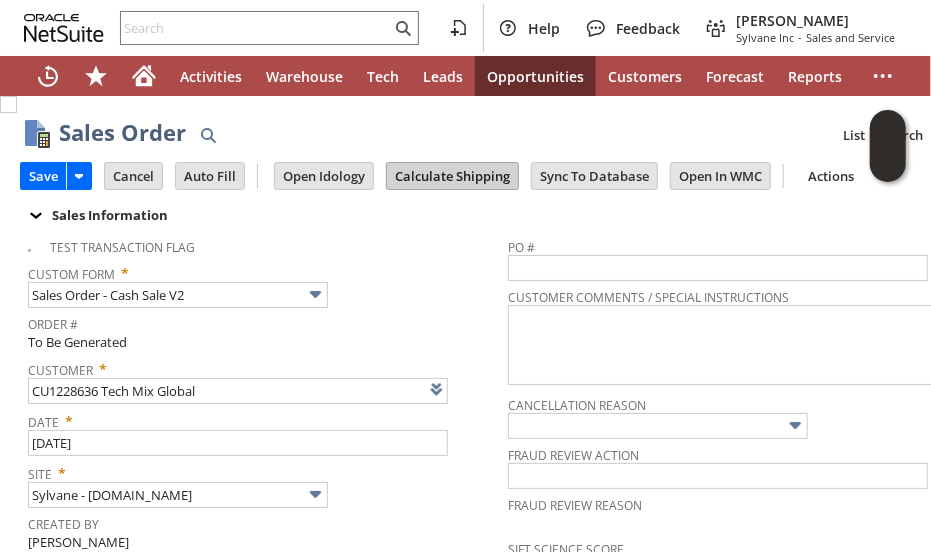 click on "Calculate Shipping" at bounding box center (452, 176) 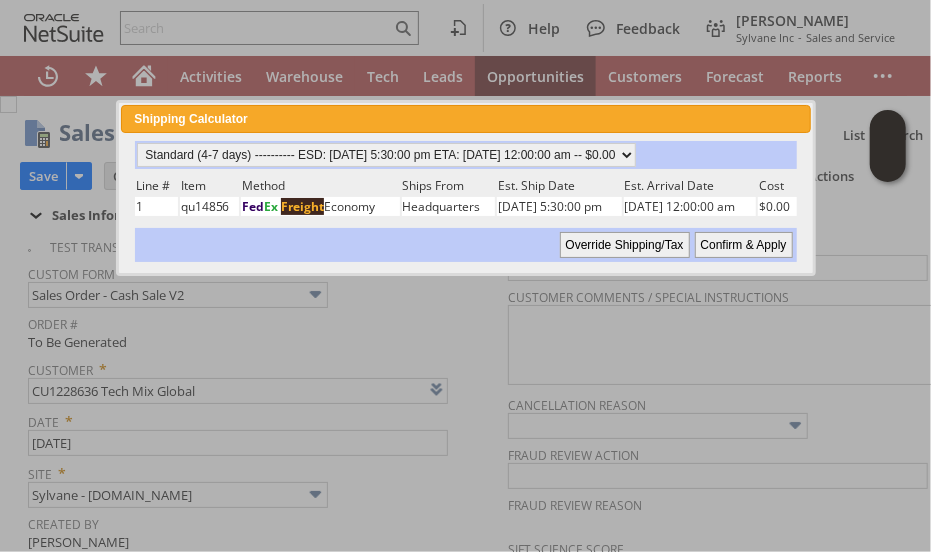 click on "Confirm & Apply" at bounding box center [744, 245] 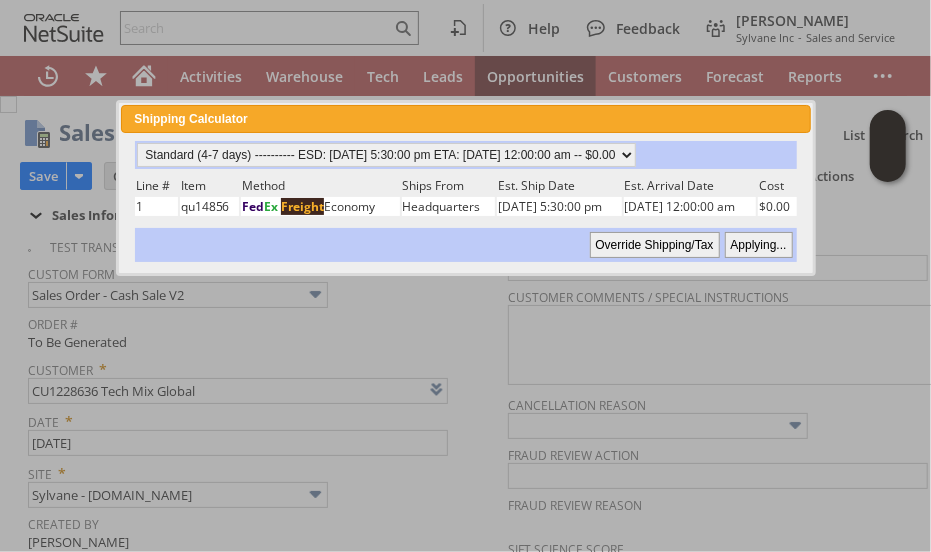 type 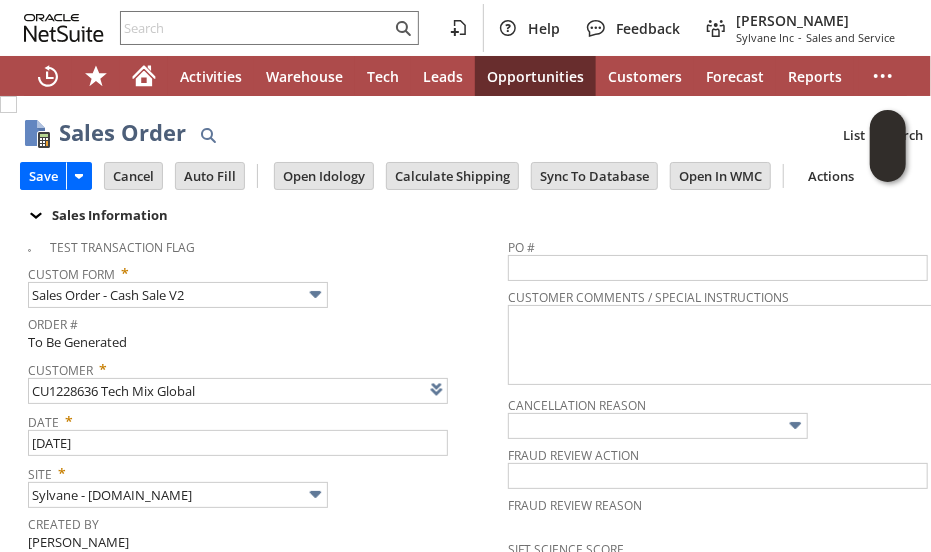 scroll, scrollTop: 1195, scrollLeft: 0, axis: vertical 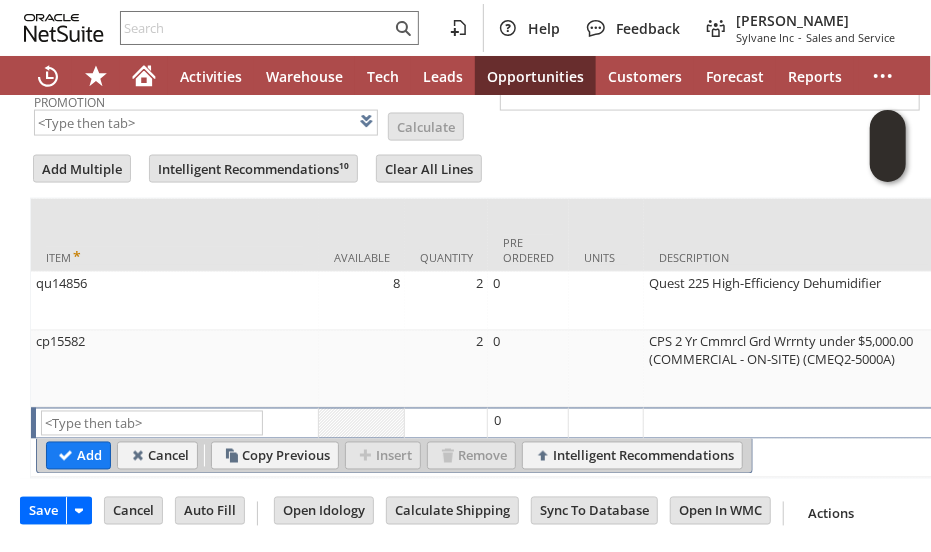click on "Add Multiple
Intelligent Recommendations¹⁰
Clear All Lines
Line Items
All
Item
*
Available
Quantity
Pre Ordered
Units
Description
Price Level" at bounding box center (500, 315) 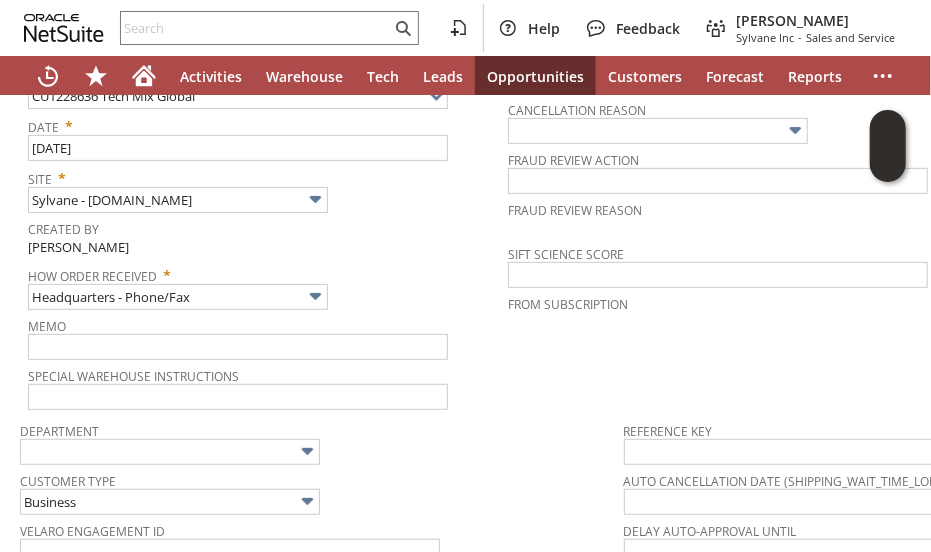 scroll, scrollTop: 0, scrollLeft: 0, axis: both 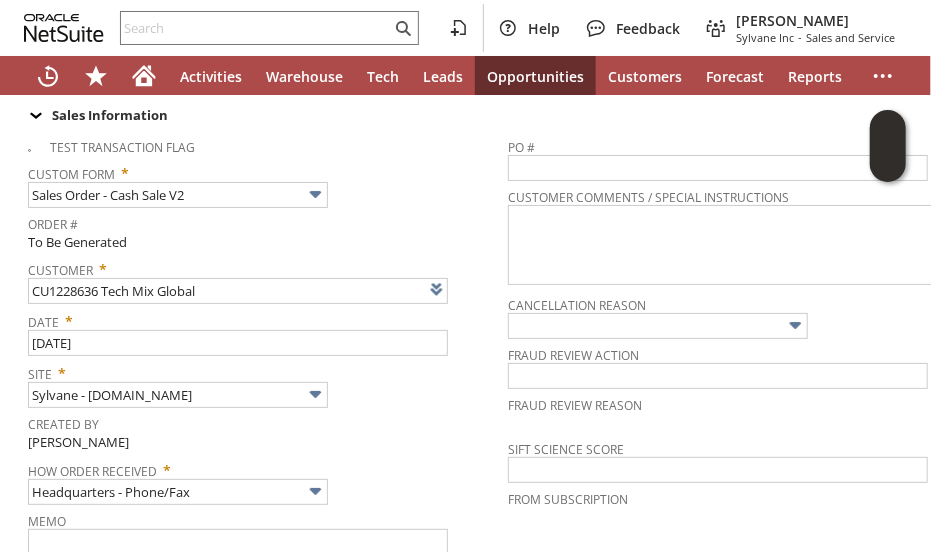 click on "Created By" at bounding box center (263, 421) 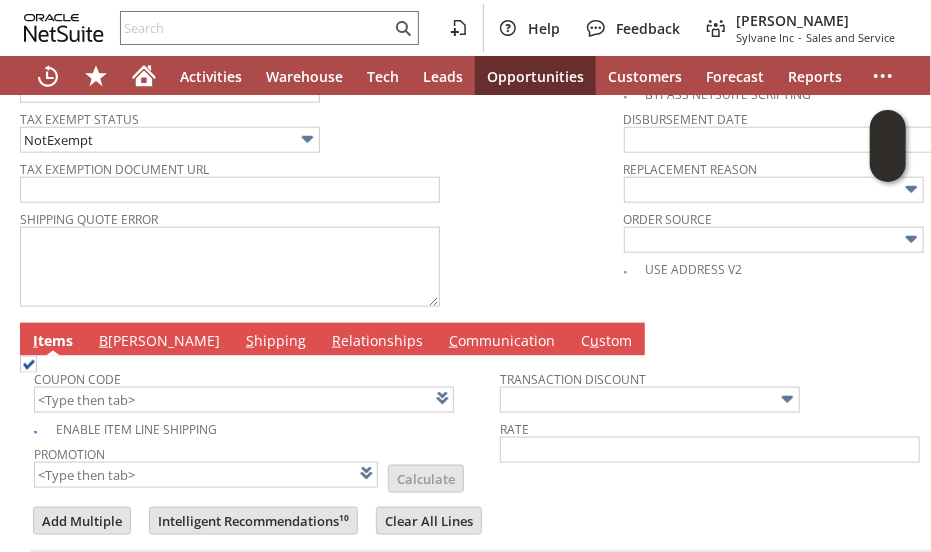 scroll, scrollTop: 1000, scrollLeft: 0, axis: vertical 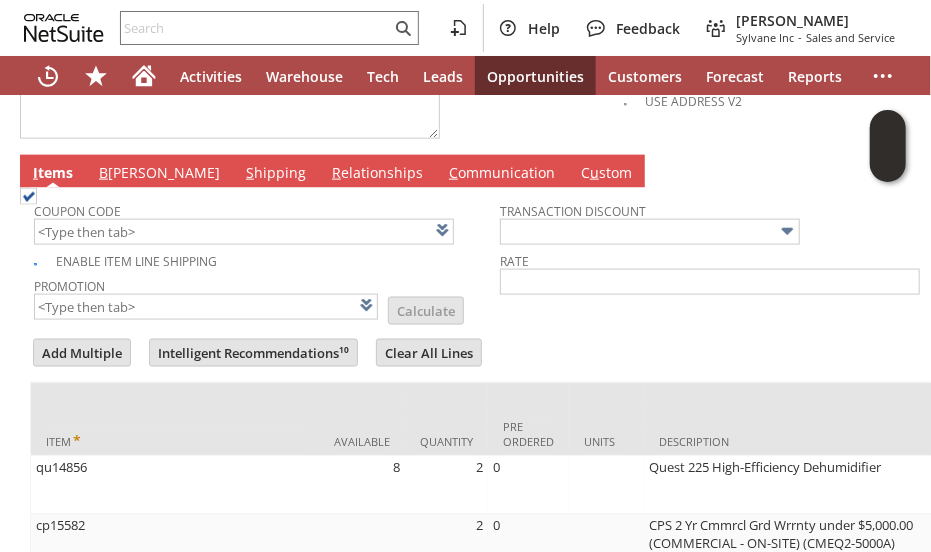 click on "R elationships" at bounding box center (377, 174) 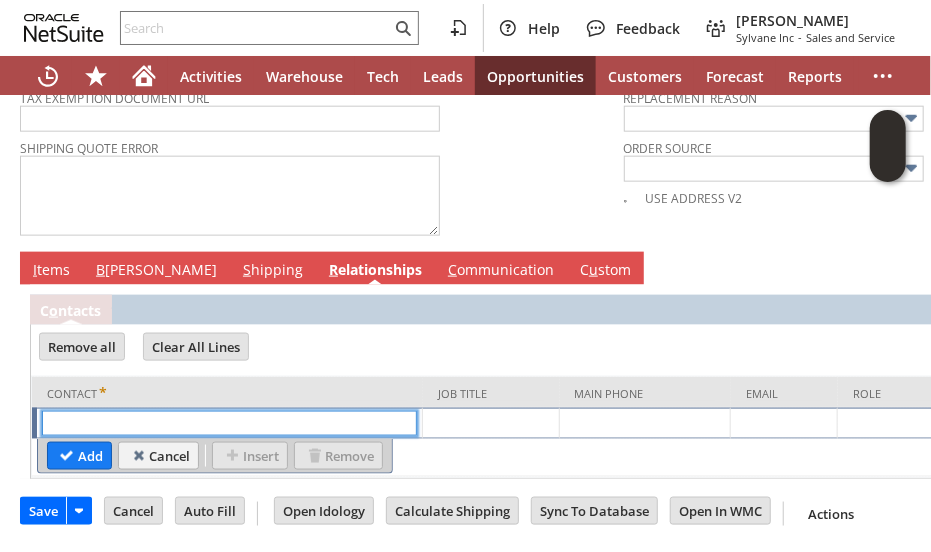 scroll, scrollTop: 901, scrollLeft: 0, axis: vertical 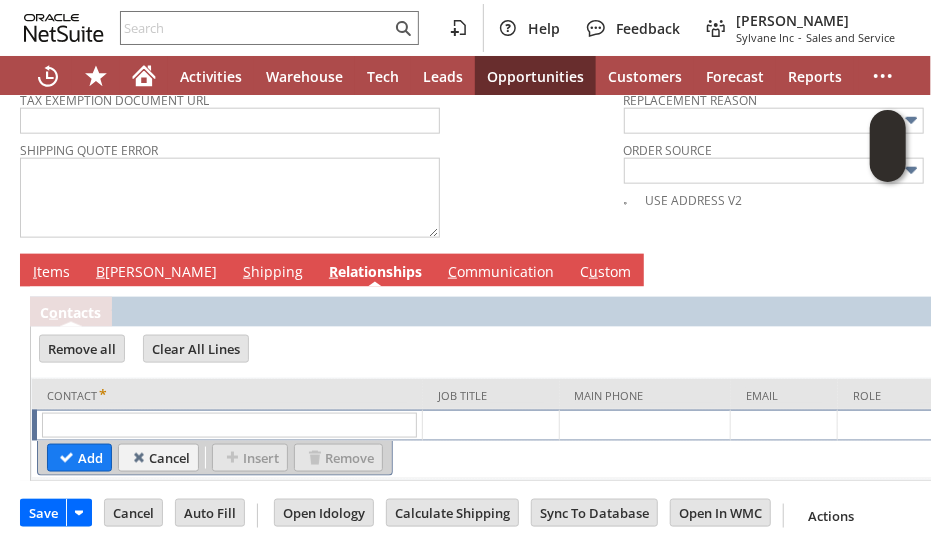 click on "S hipping" at bounding box center (273, 273) 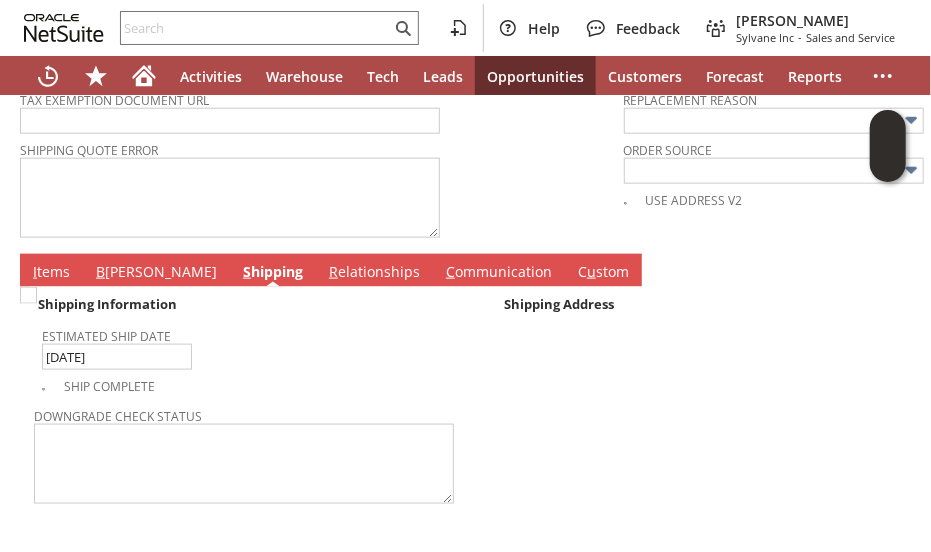click on "B illing" at bounding box center (156, 273) 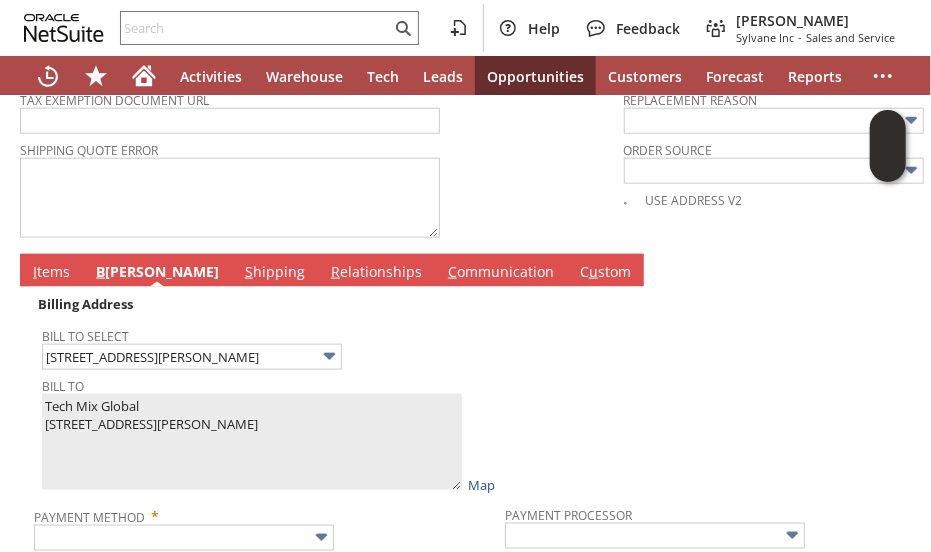 drag, startPoint x: 467, startPoint y: 175, endPoint x: 500, endPoint y: 207, distance: 45.96738 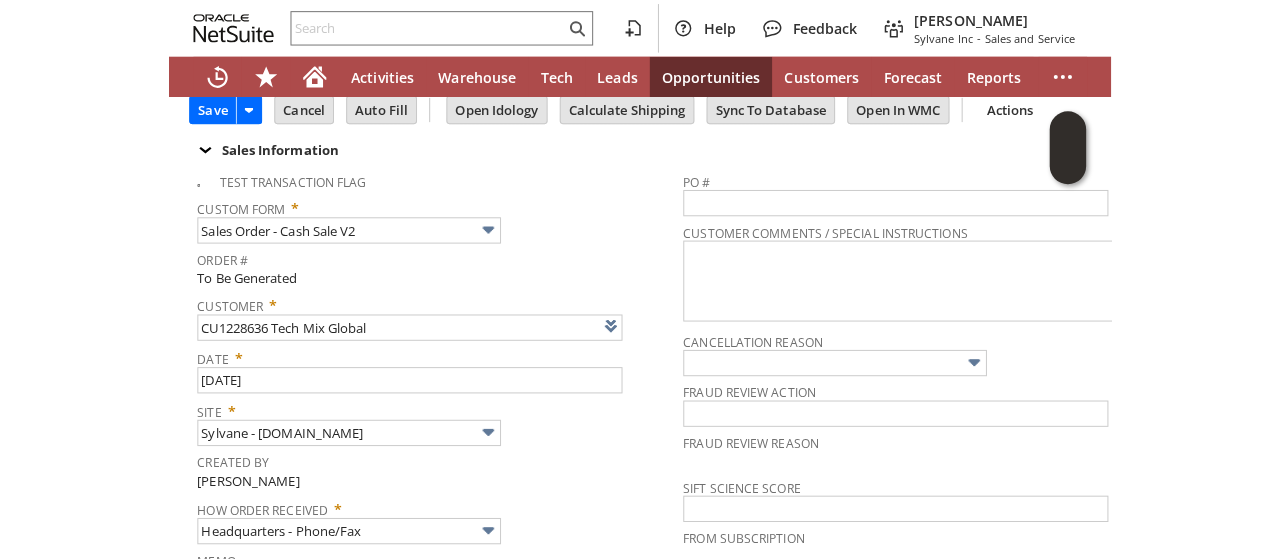 scroll, scrollTop: 0, scrollLeft: 0, axis: both 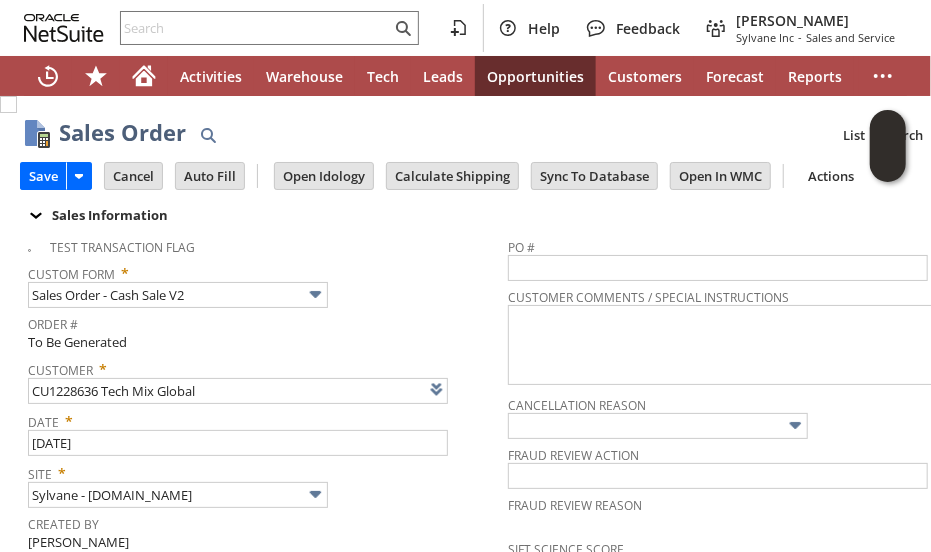 drag, startPoint x: 454, startPoint y: 287, endPoint x: 500, endPoint y: 211, distance: 88.83693 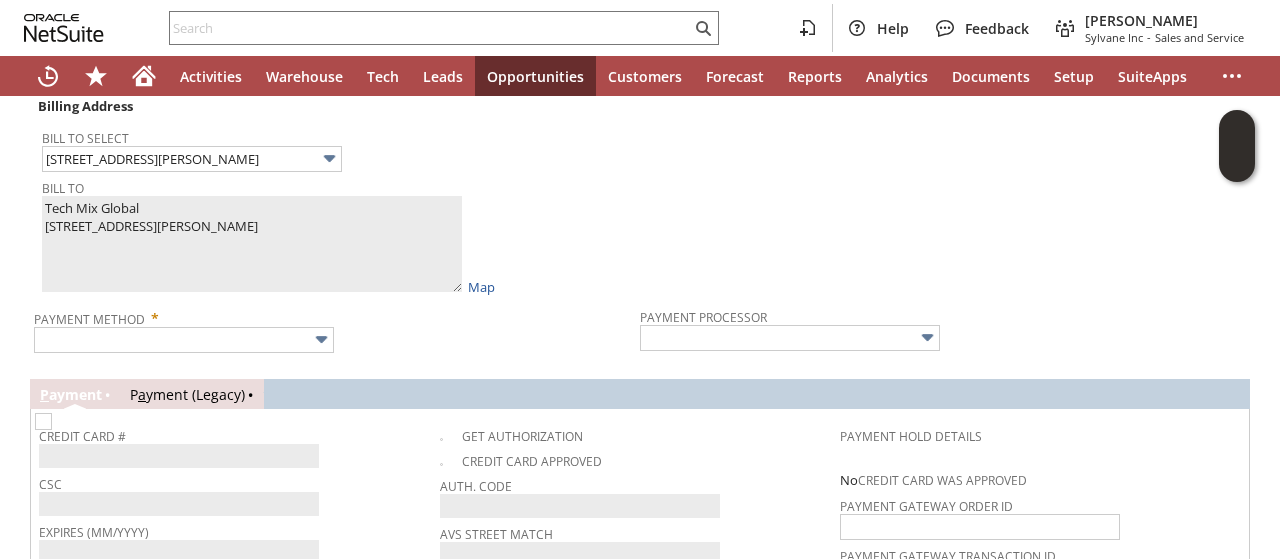 scroll, scrollTop: 1100, scrollLeft: 0, axis: vertical 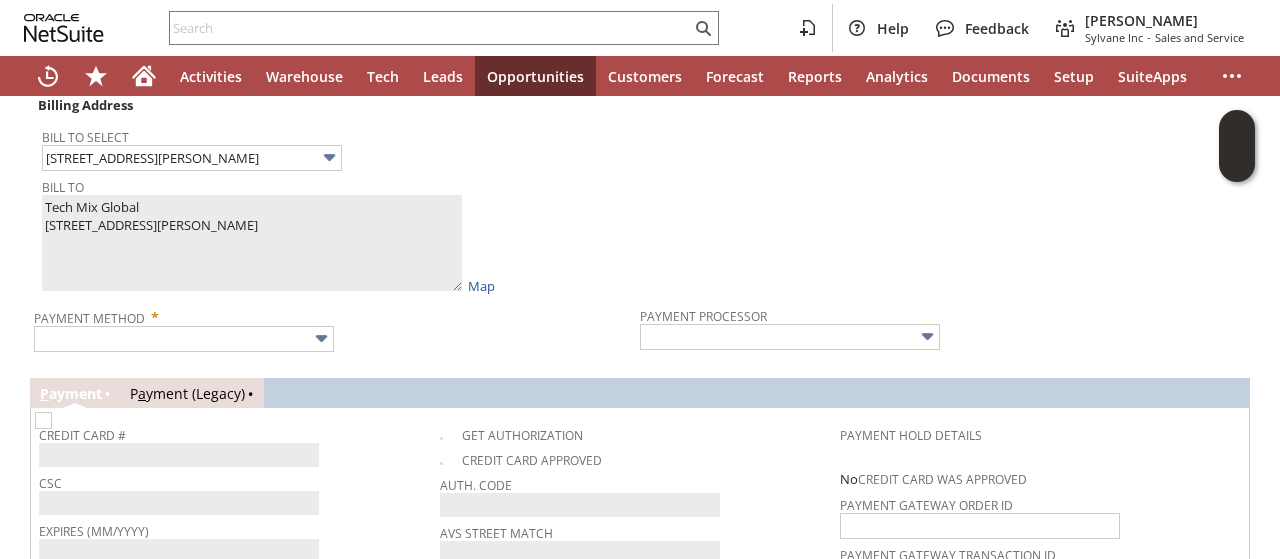 click on "Payment Method
*" at bounding box center (337, 325) 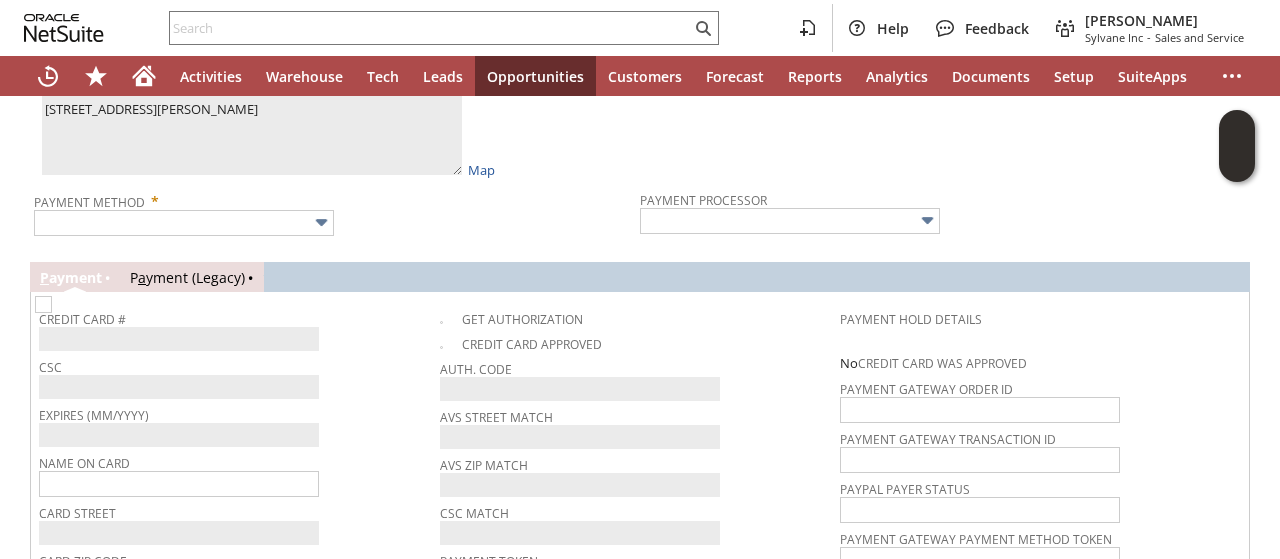 scroll, scrollTop: 1300, scrollLeft: 0, axis: vertical 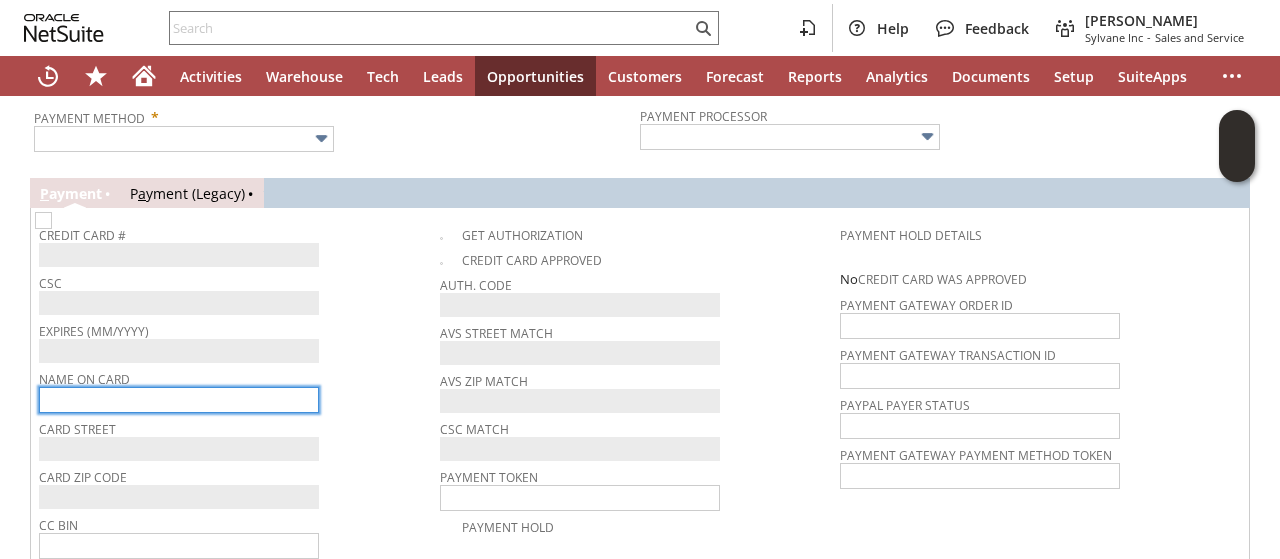 drag, startPoint x: 203, startPoint y: 393, endPoint x: 240, endPoint y: 373, distance: 42.059483 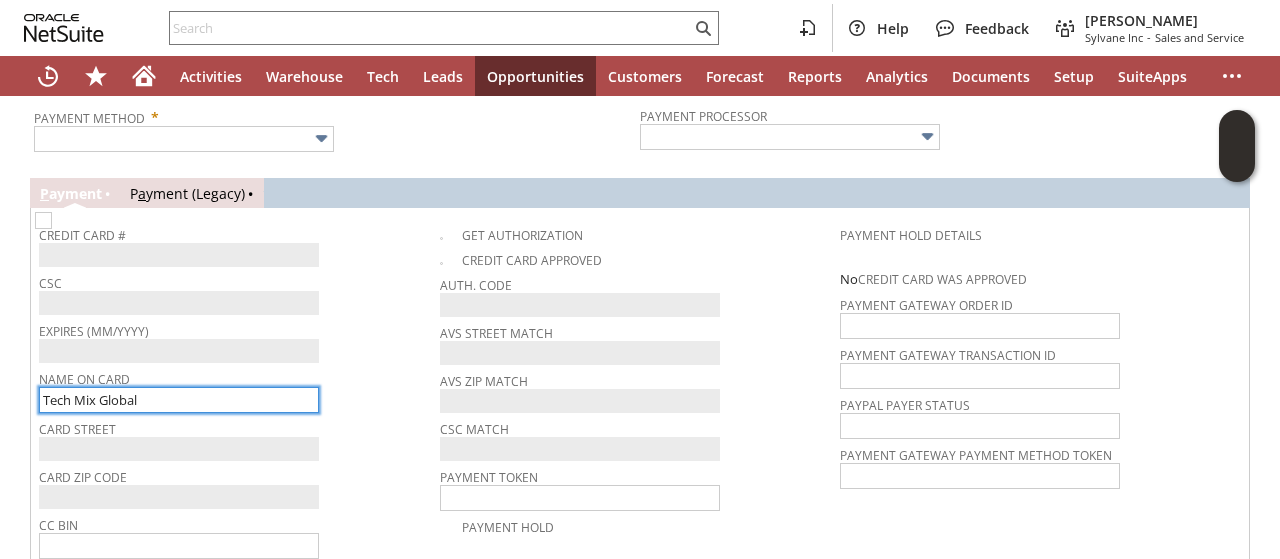 type on "Tech Mix Global" 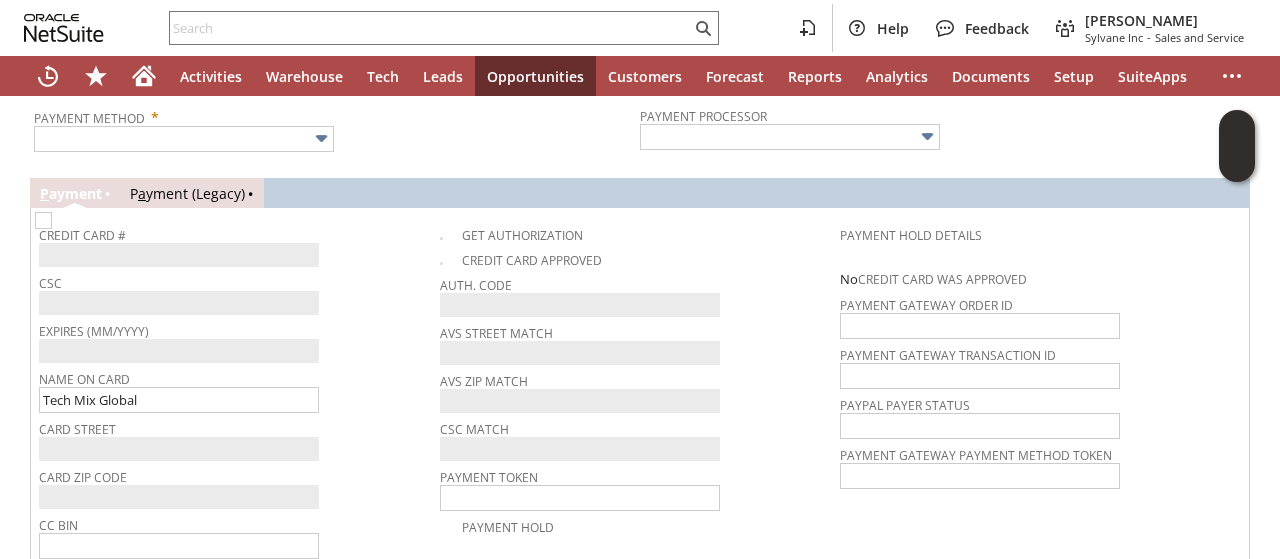 drag, startPoint x: 369, startPoint y: 380, endPoint x: 341, endPoint y: 347, distance: 43.27817 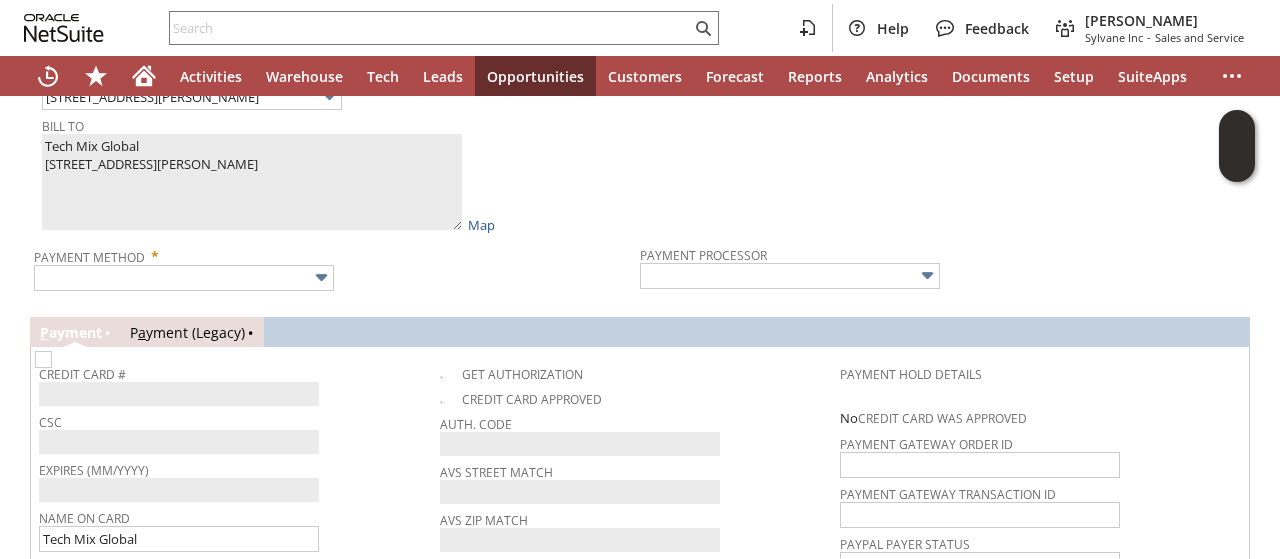 scroll, scrollTop: 1100, scrollLeft: 0, axis: vertical 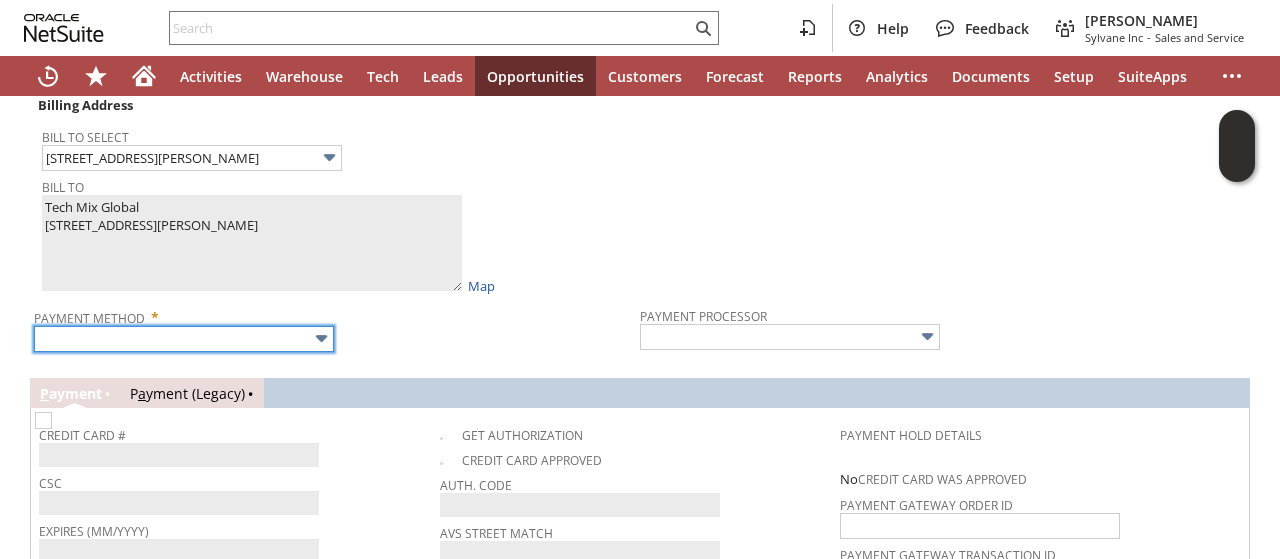 click at bounding box center (184, 339) 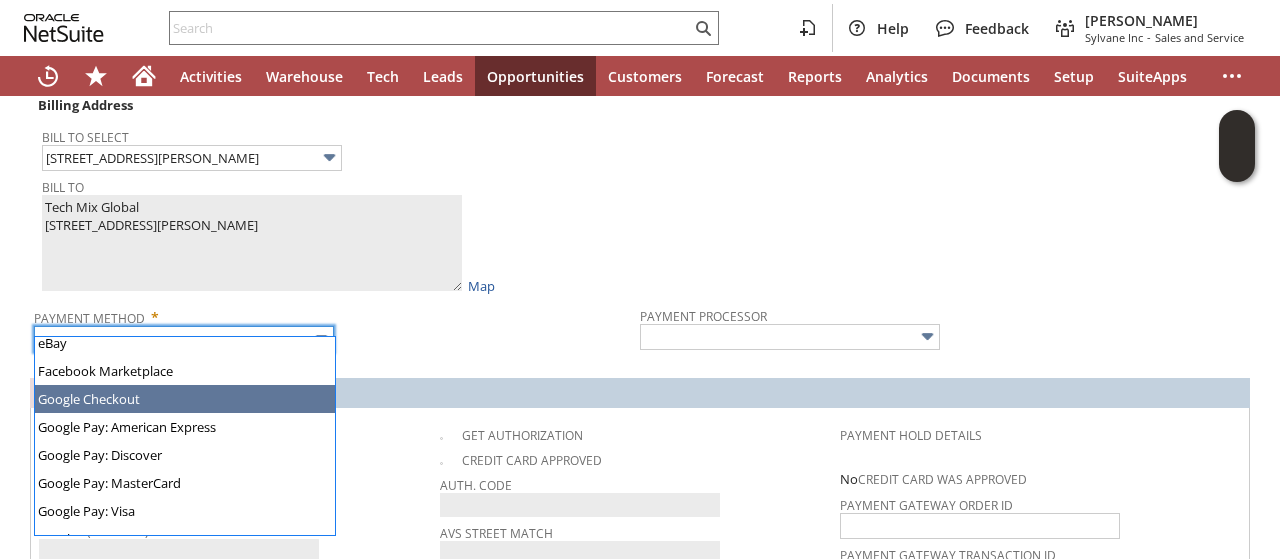 scroll, scrollTop: 558, scrollLeft: 0, axis: vertical 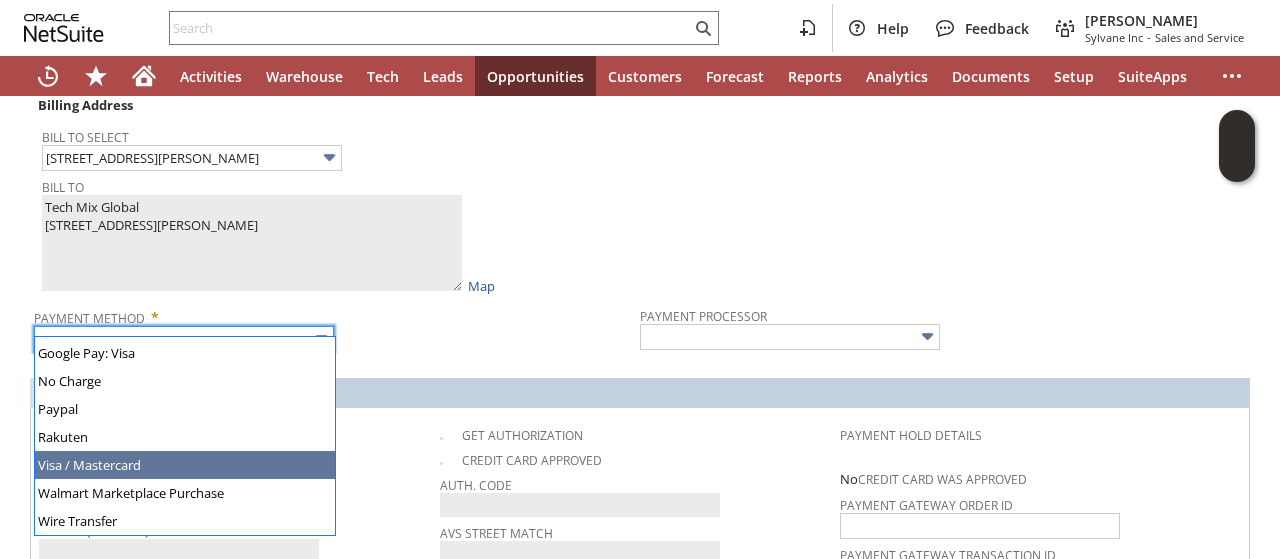 drag, startPoint x: 186, startPoint y: 471, endPoint x: 263, endPoint y: 447, distance: 80.65358 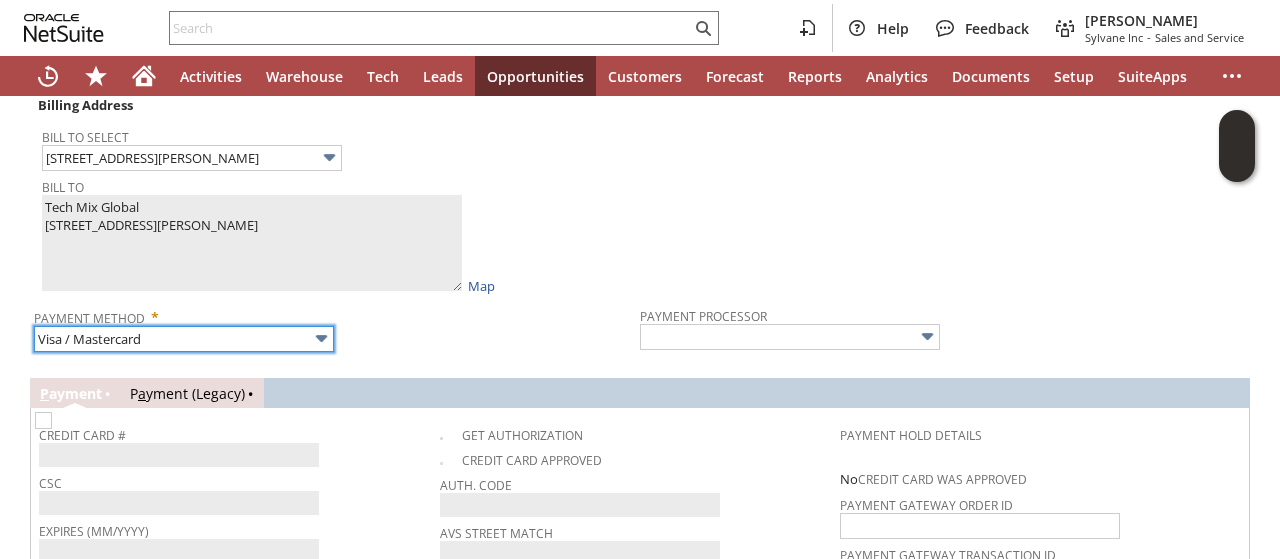 type on "Braintree" 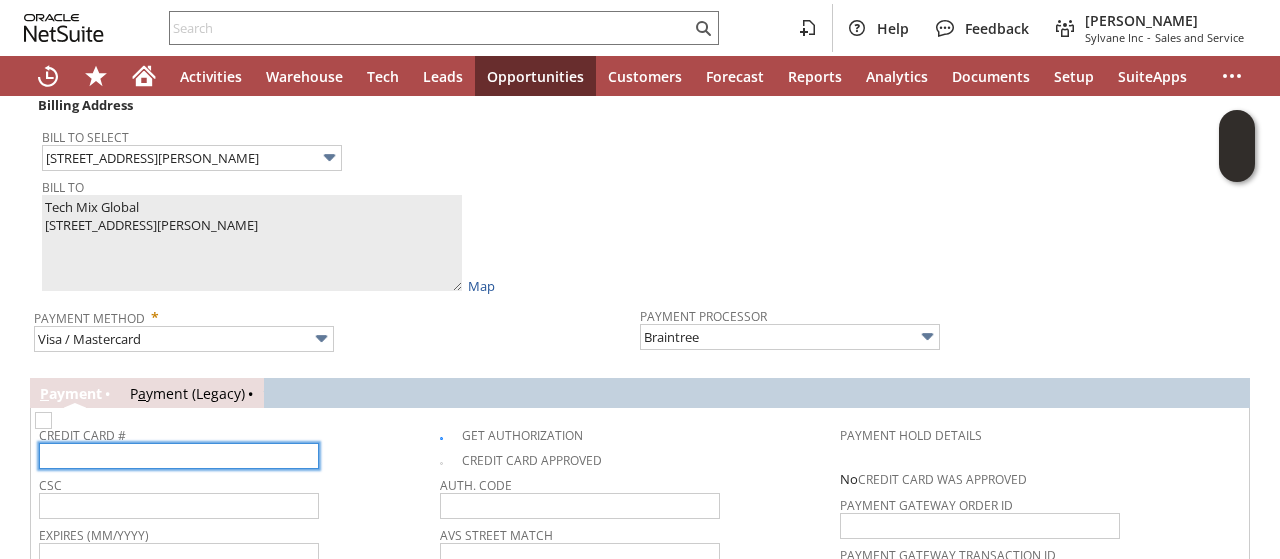 click at bounding box center [179, 456] 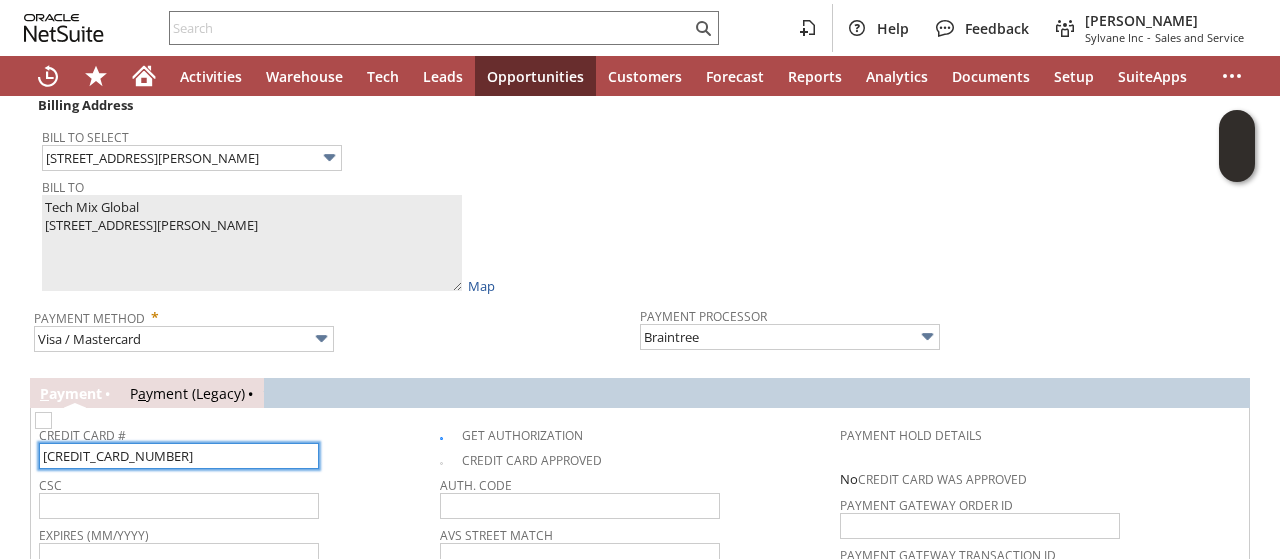 type on "5563090000003037" 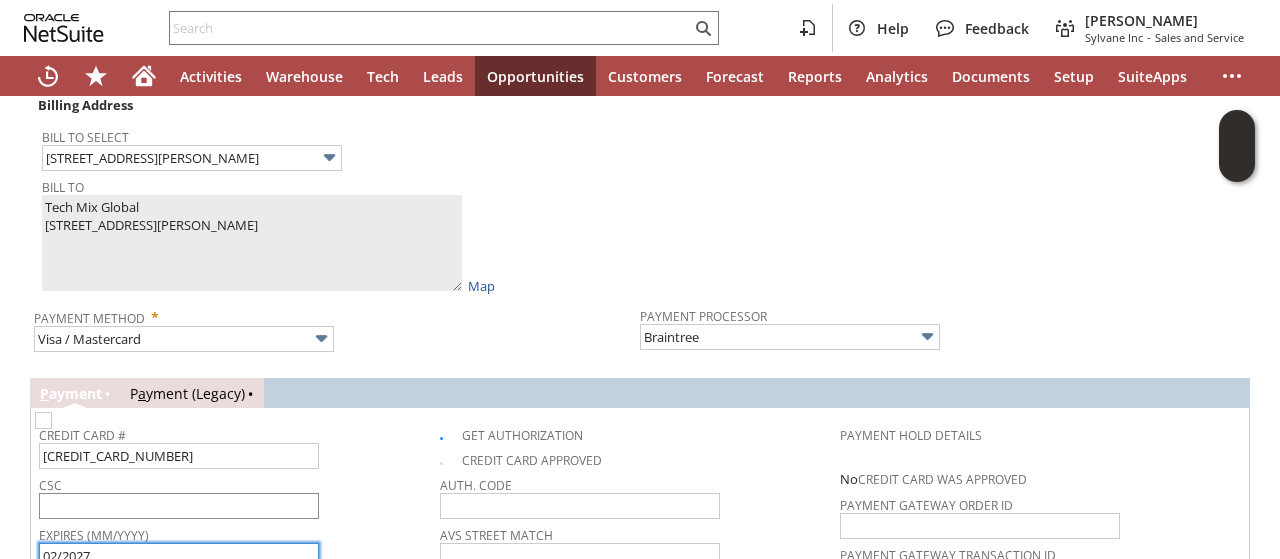 type on "02/2027" 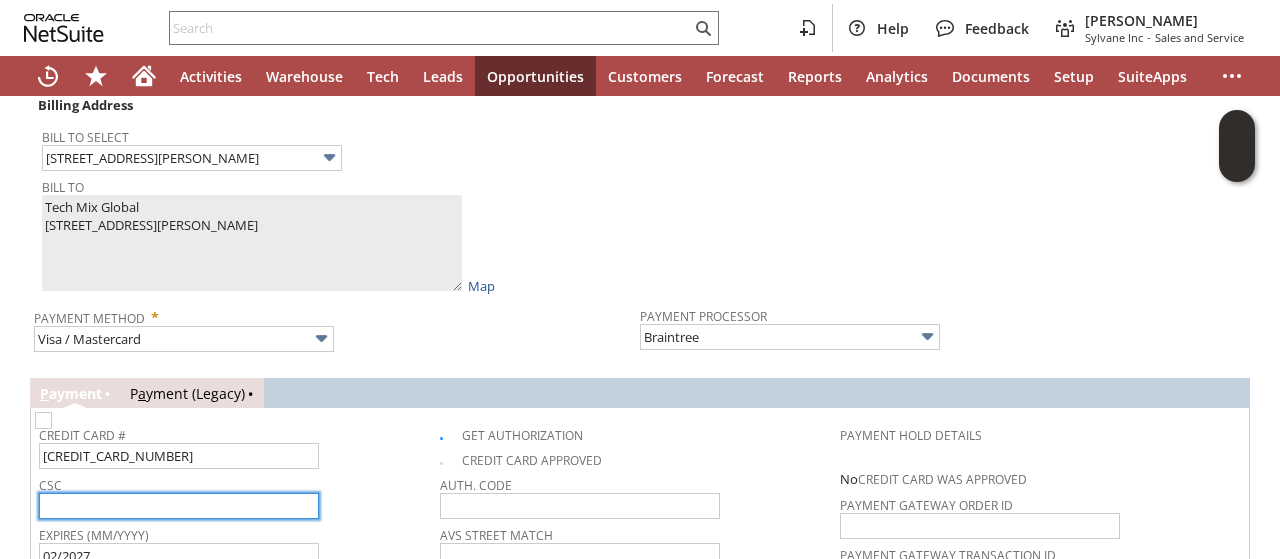 click at bounding box center [179, 506] 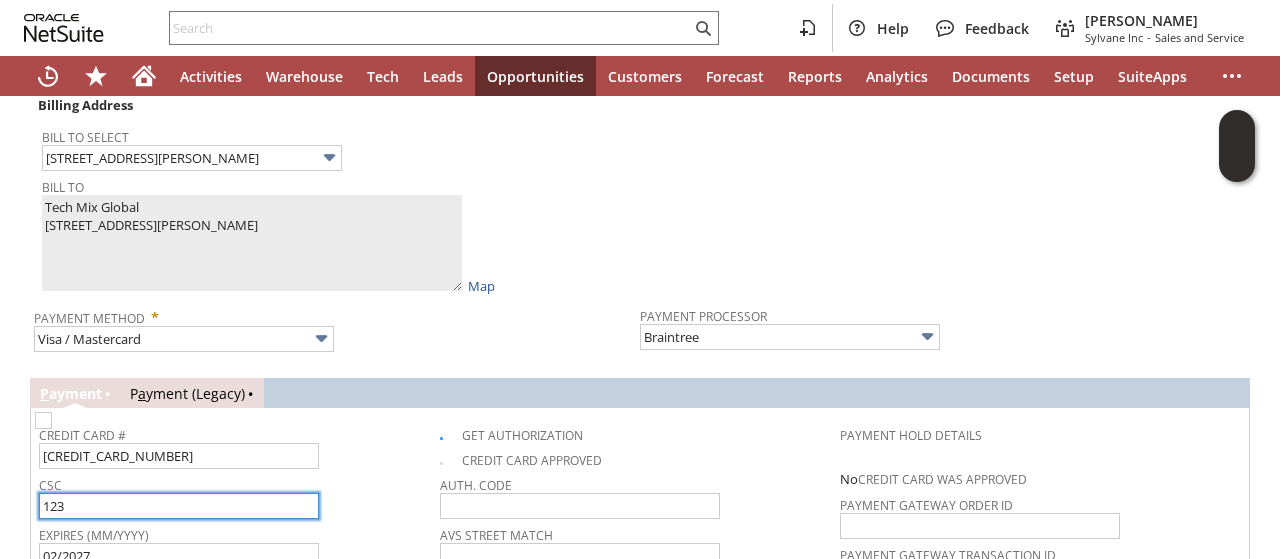 type on "123" 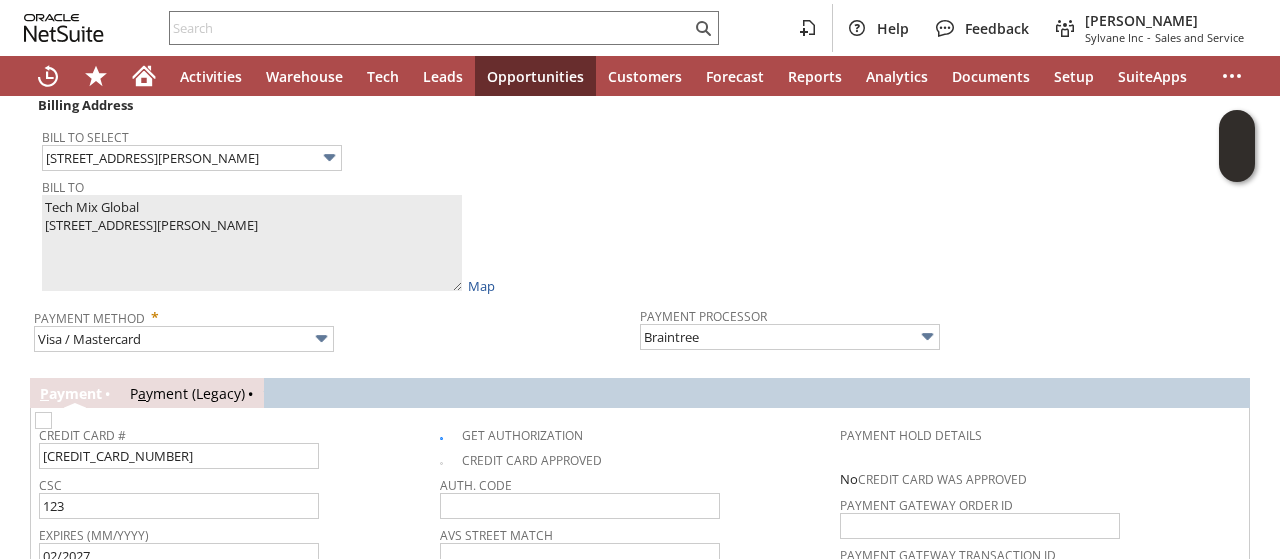 click on "Billing Address
Bill To Select
2452 Condry rd
Bill To
Tech Mix Global
2452 Condry rd
Platteville WI 53818
United States
Map
Payment Method
*
Visa / Mastercard
Payment Processor
Braintree" at bounding box center (640, 223) 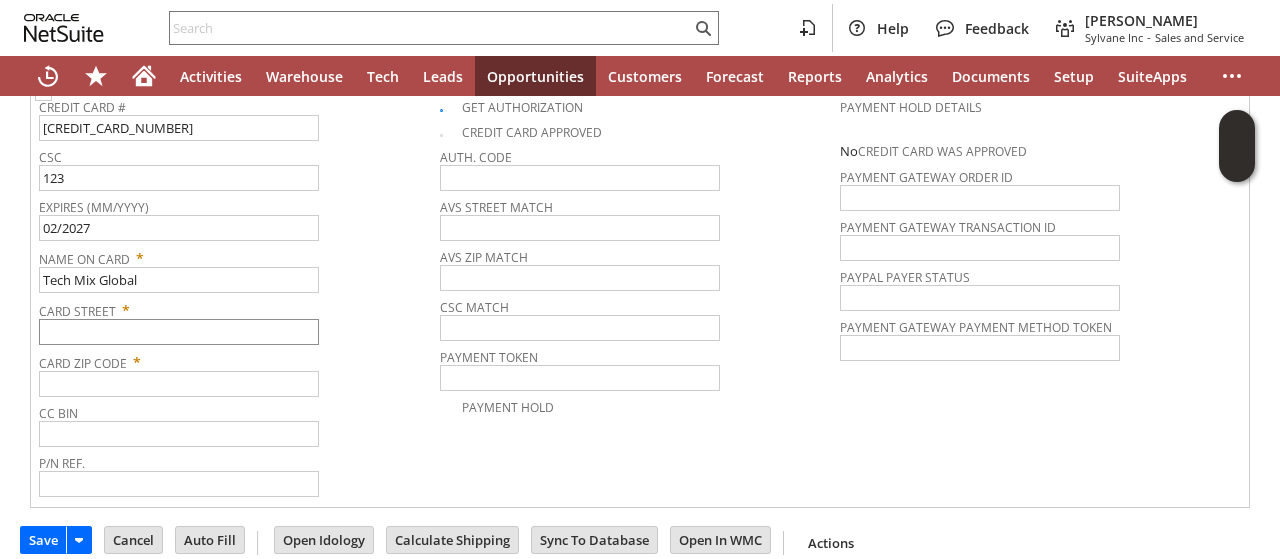 scroll, scrollTop: 1128, scrollLeft: 0, axis: vertical 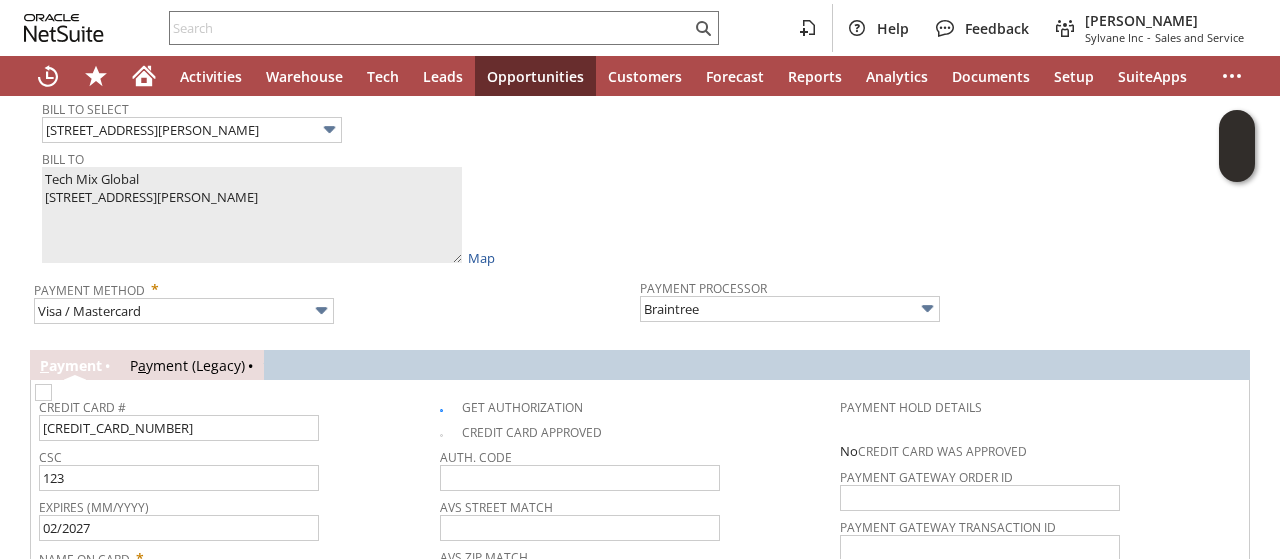 drag, startPoint x: 338, startPoint y: 472, endPoint x: 318, endPoint y: 448, distance: 31.241 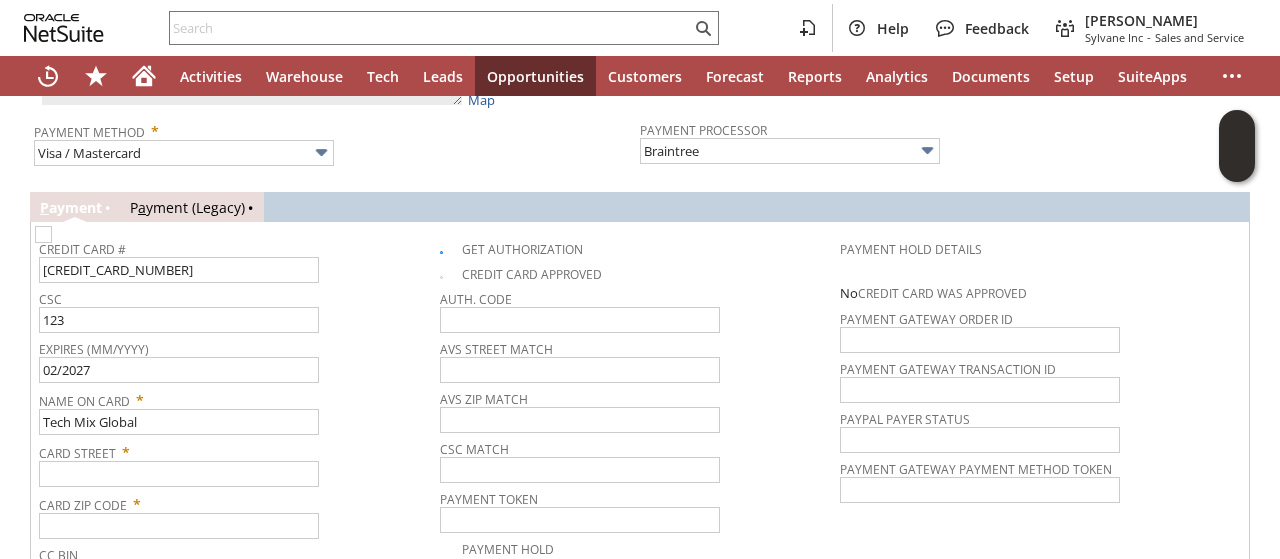 scroll, scrollTop: 1428, scrollLeft: 0, axis: vertical 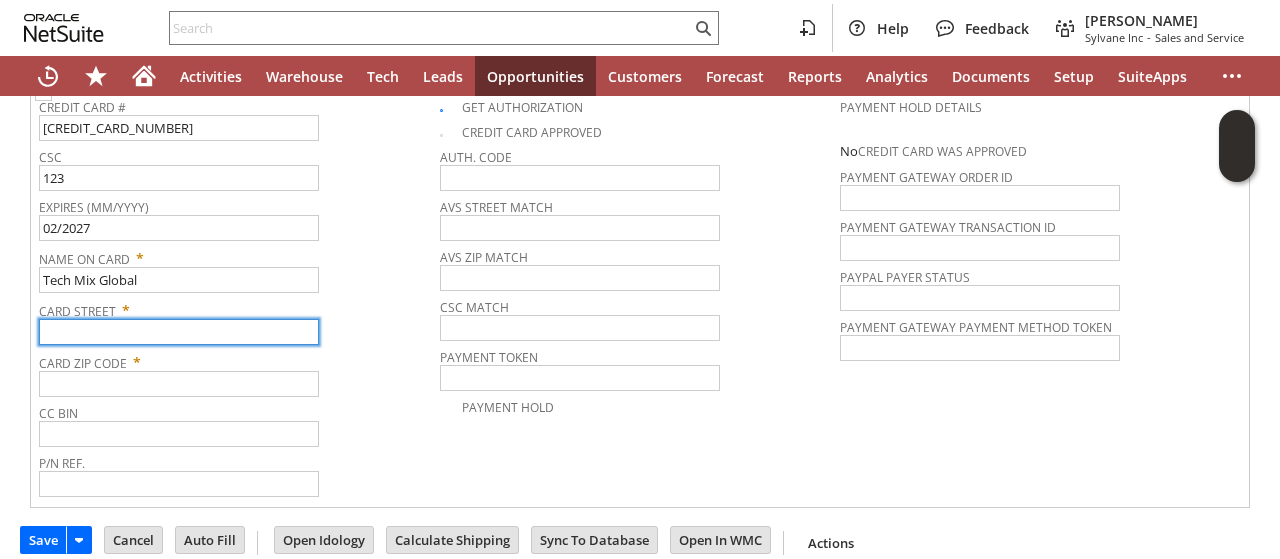 click at bounding box center [179, 332] 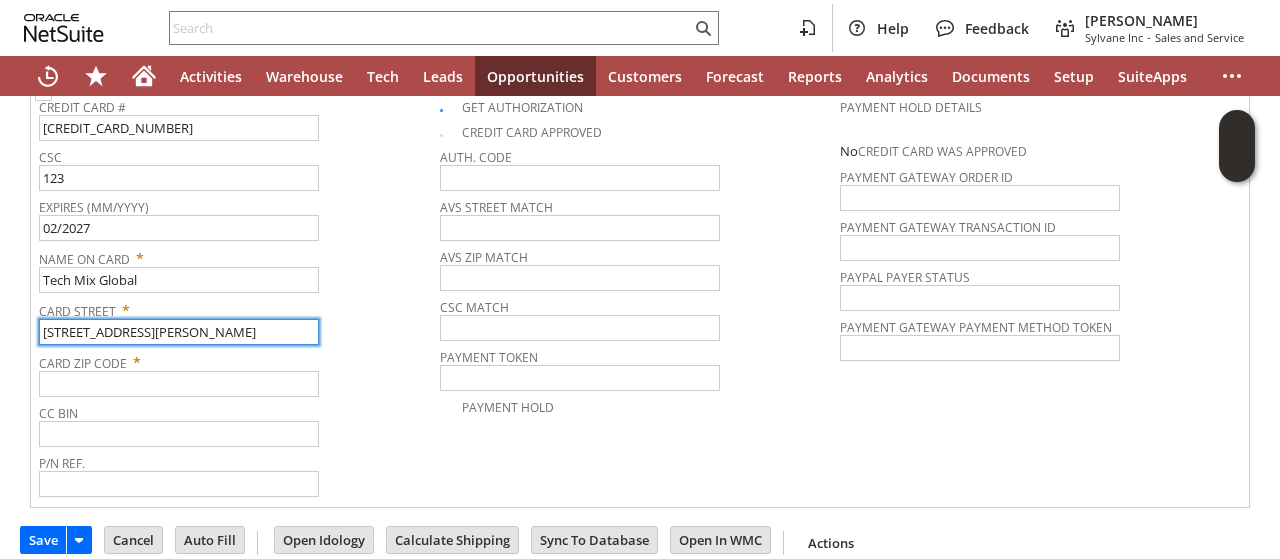 type on "2452 Condry rd" 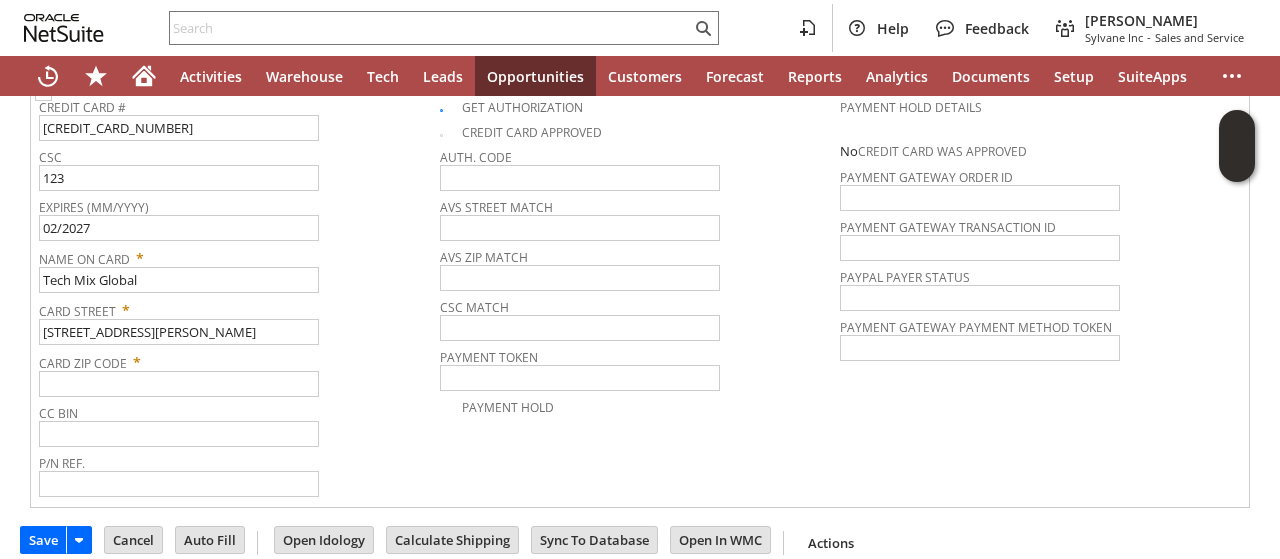 click on "CC Bin" at bounding box center [234, 423] 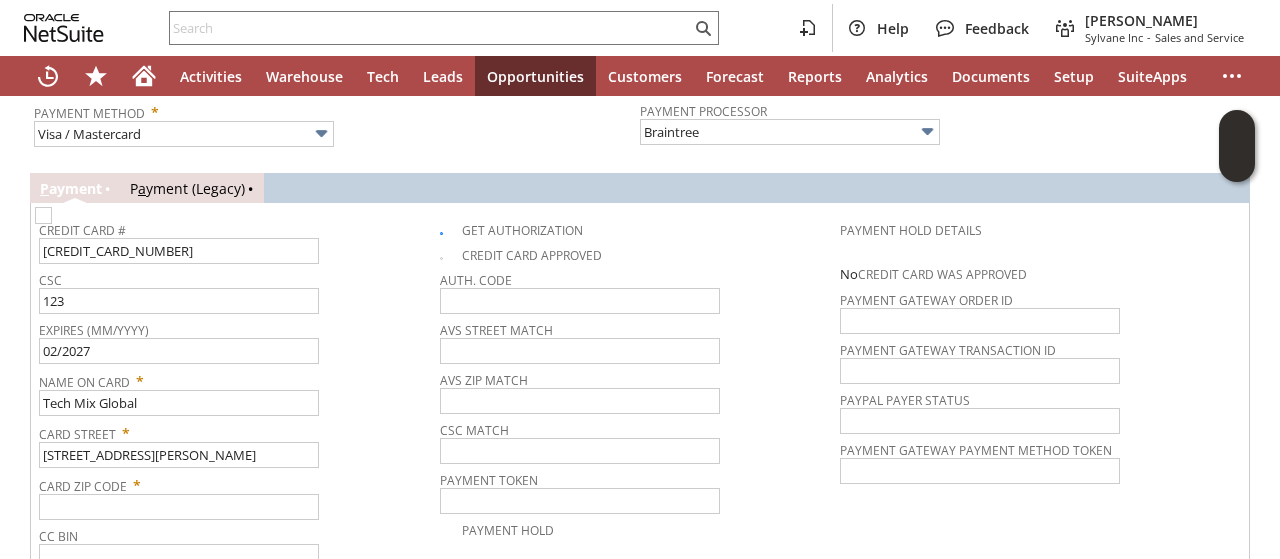 scroll, scrollTop: 1428, scrollLeft: 0, axis: vertical 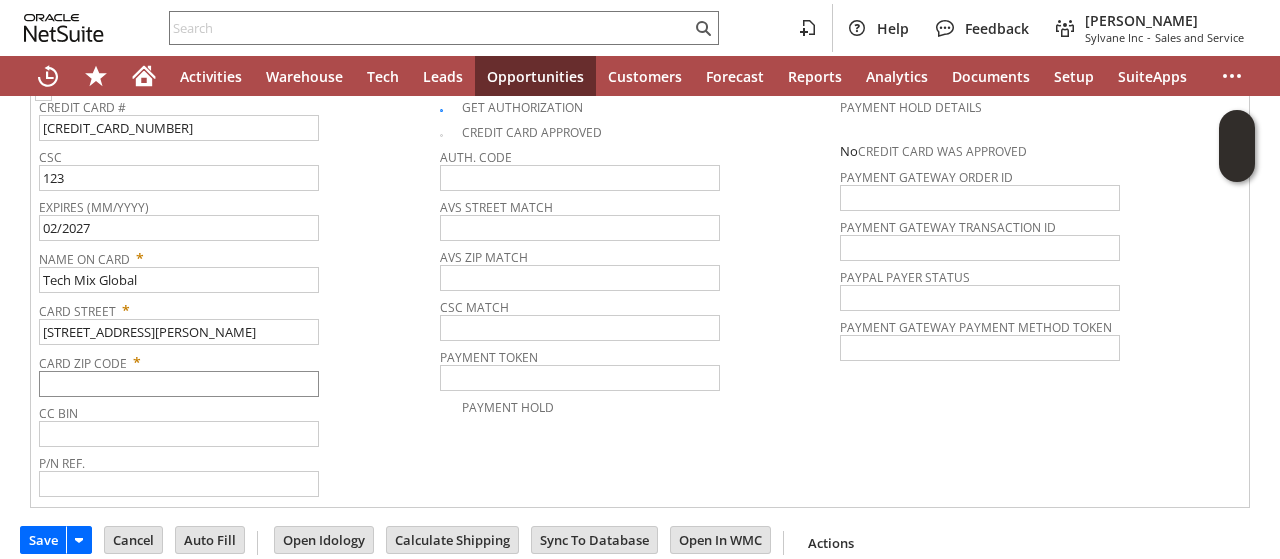 click on "Card Zip Code
*" at bounding box center (239, 373) 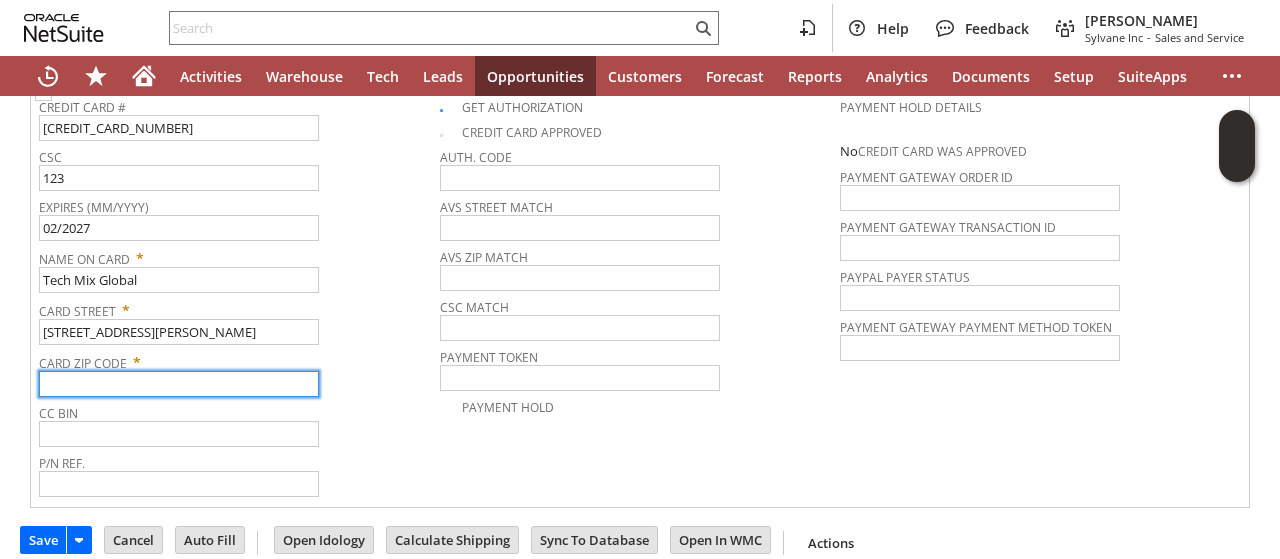 click at bounding box center (179, 384) 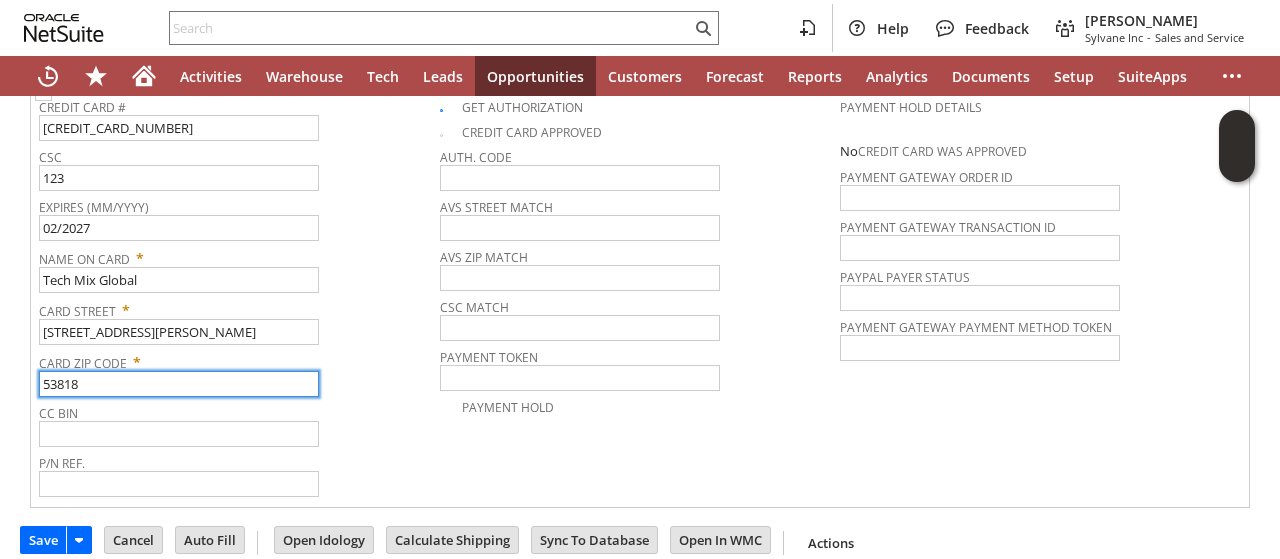 type on "53818" 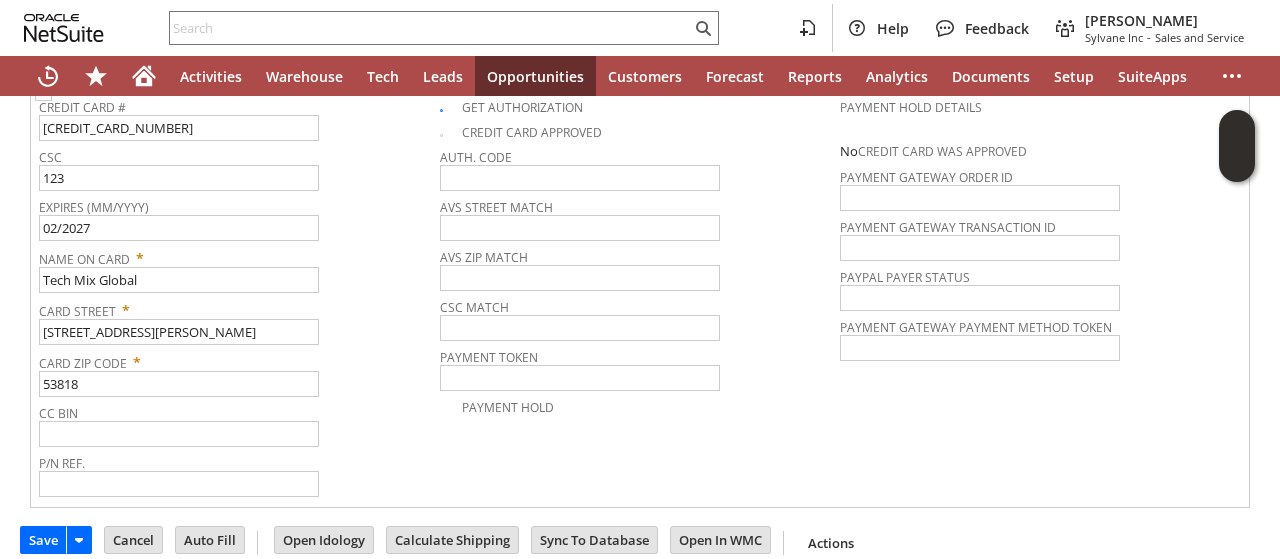 click on "CC Bin" at bounding box center [234, 423] 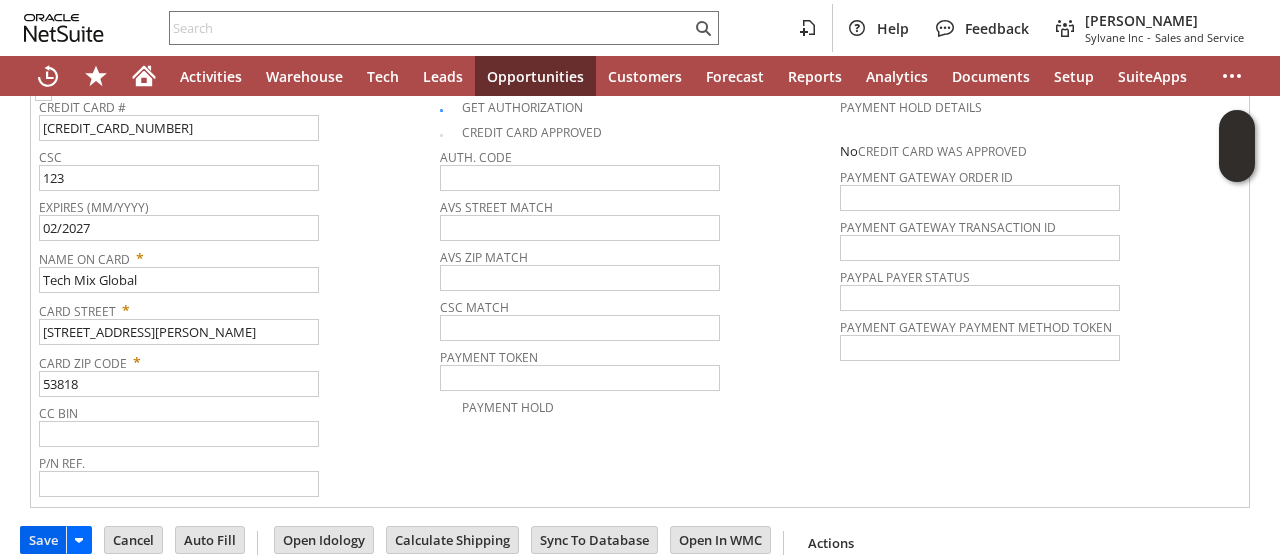 click on "Save" at bounding box center (43, 540) 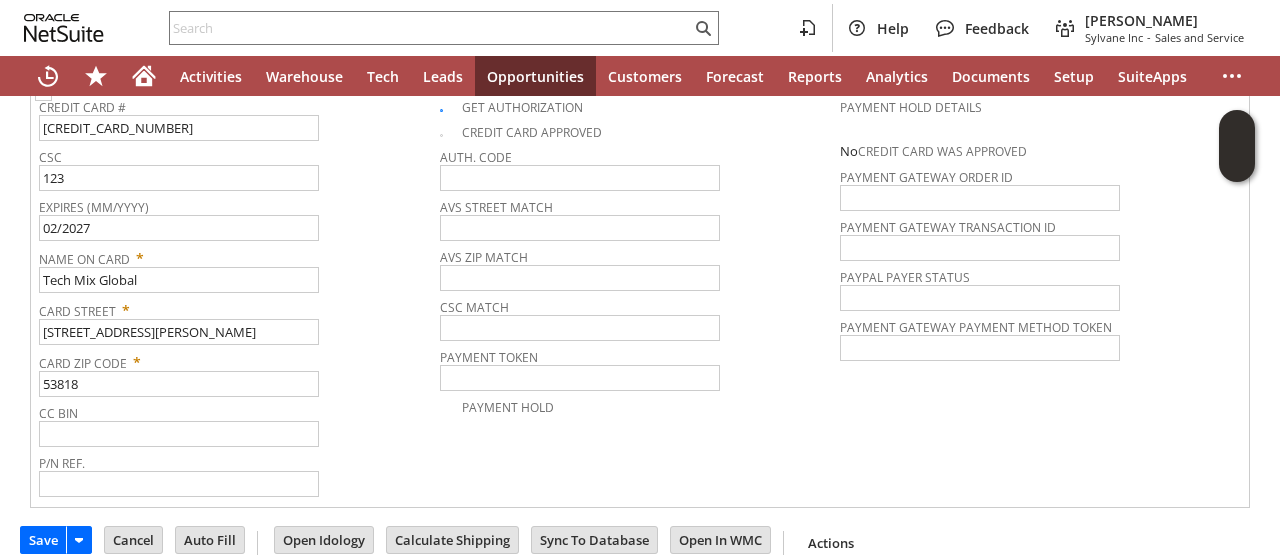click on "CC Bin" at bounding box center [234, 423] 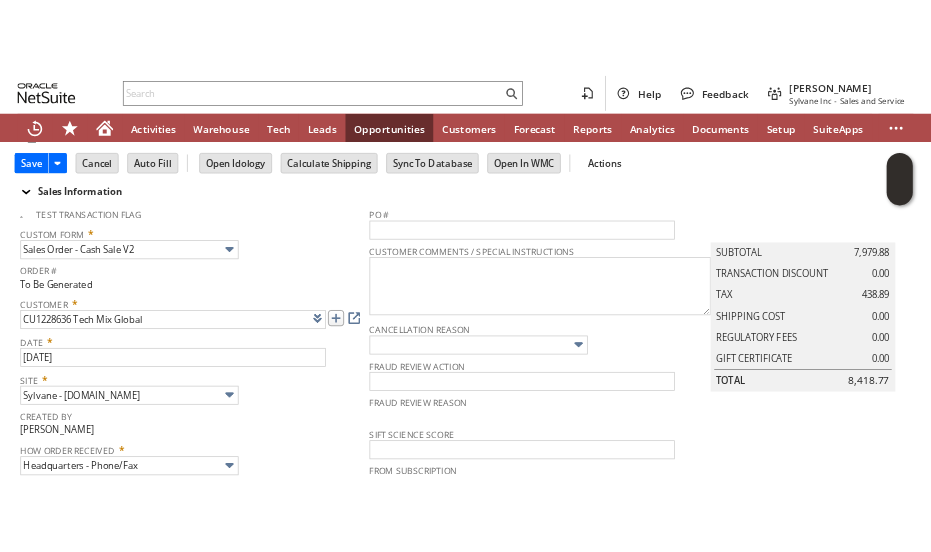 scroll, scrollTop: 0, scrollLeft: 0, axis: both 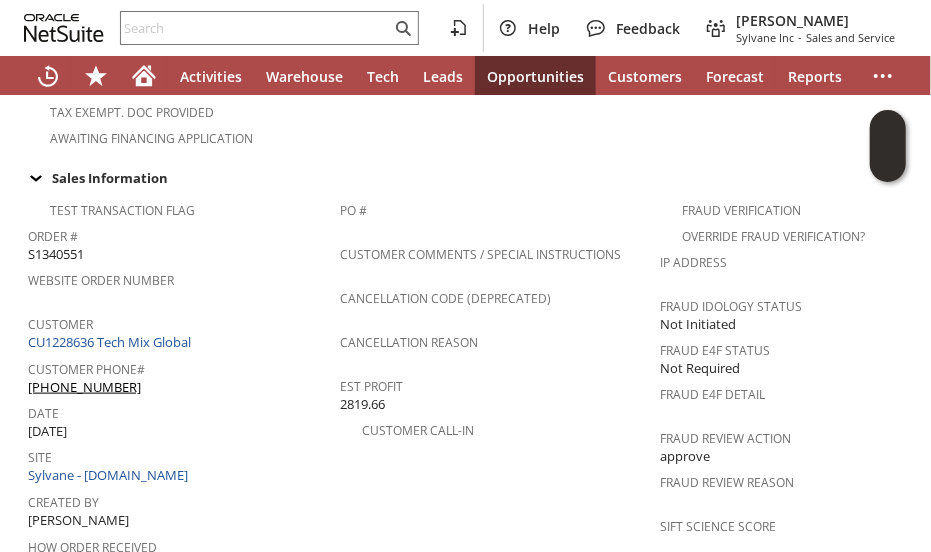 click on "Customer Phone#
(608) 822-4150" at bounding box center [179, 376] 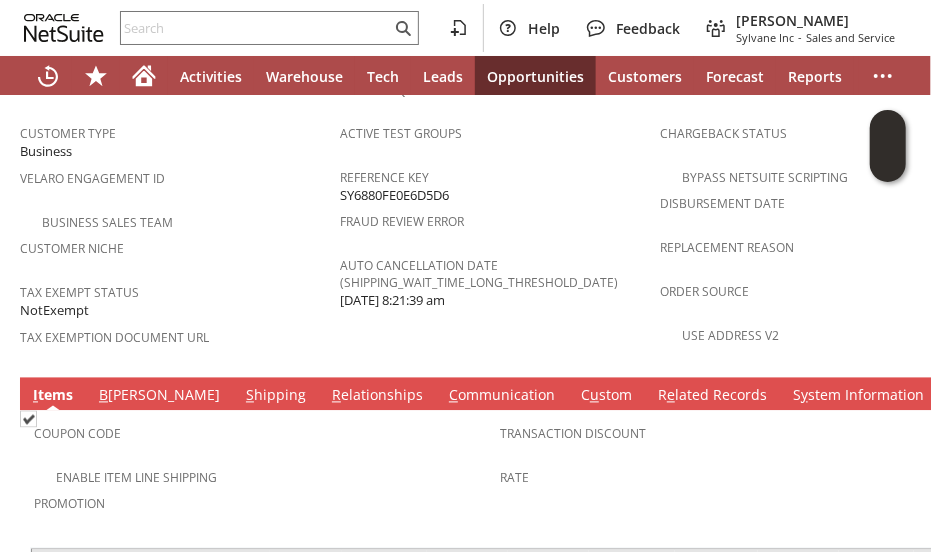 scroll, scrollTop: 1377, scrollLeft: 0, axis: vertical 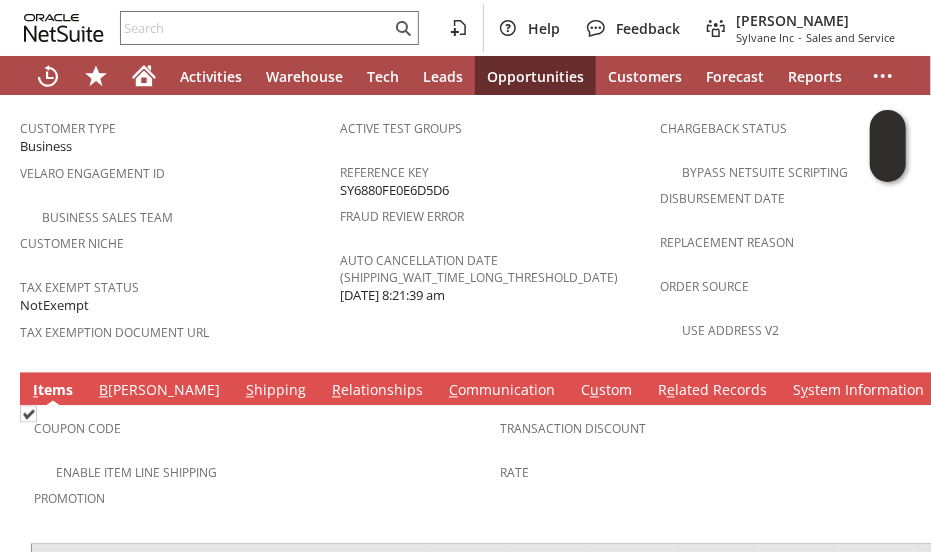 click on "S hipping" at bounding box center [276, 392] 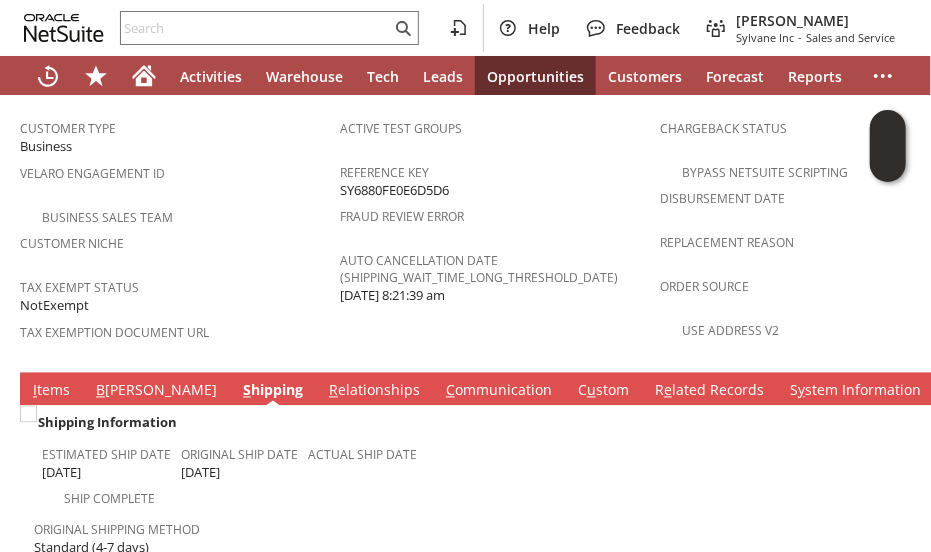 click on "C ommunication" at bounding box center [499, 392] 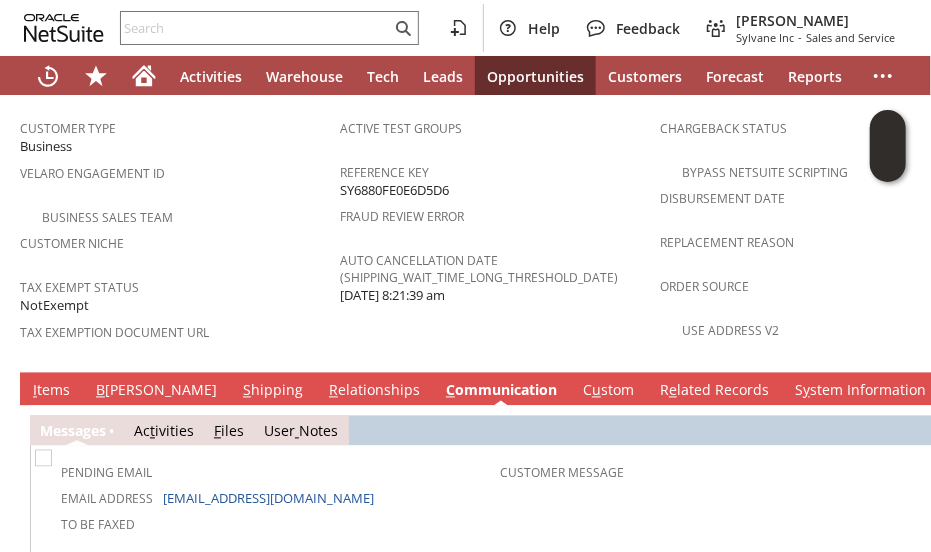 scroll, scrollTop: 0, scrollLeft: 0, axis: both 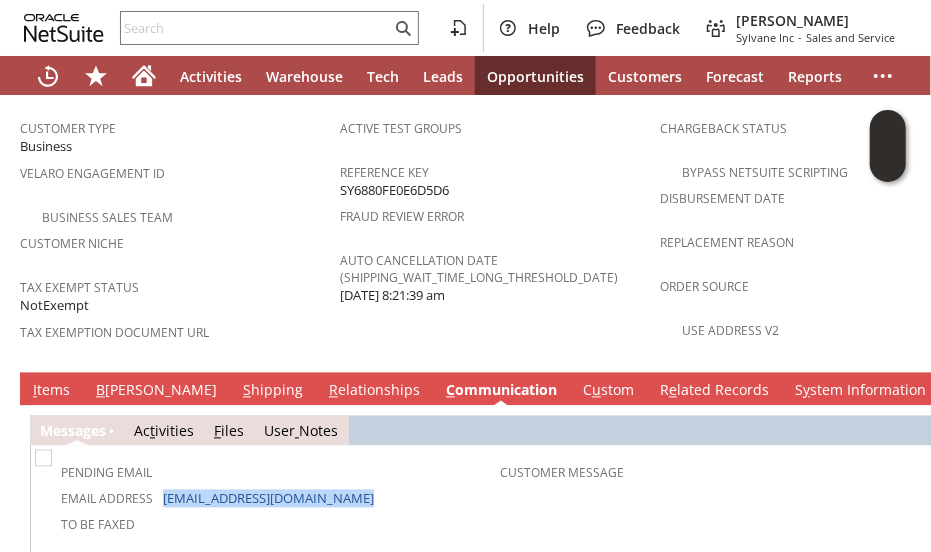drag, startPoint x: 360, startPoint y: 425, endPoint x: 169, endPoint y: 439, distance: 191.5124 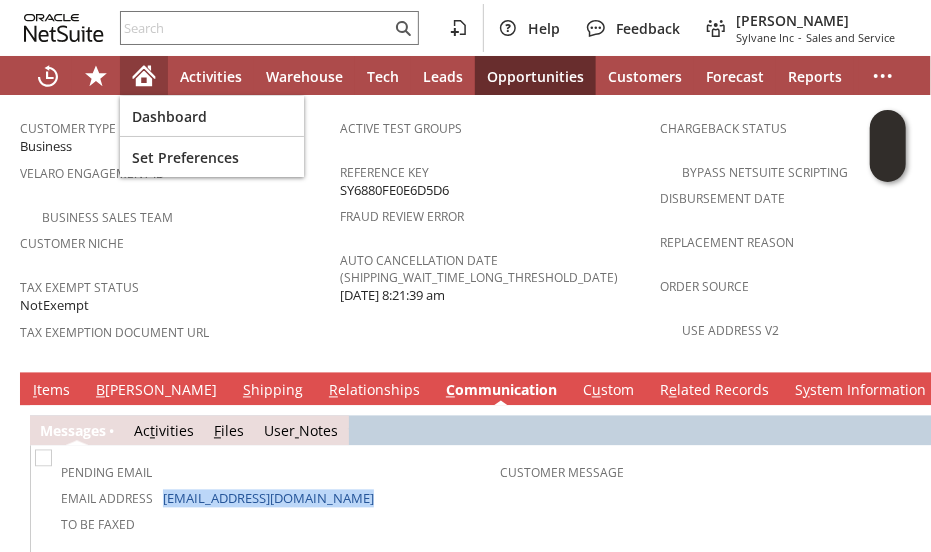 click 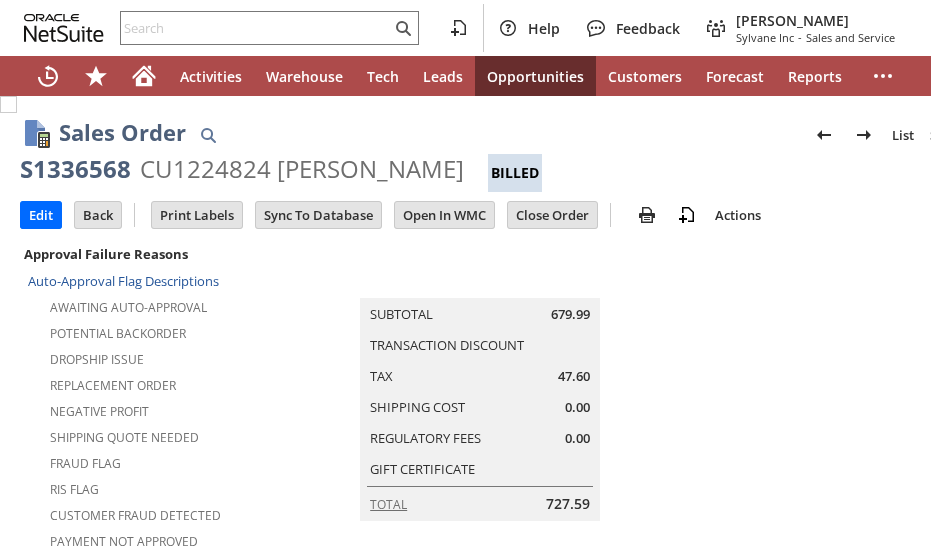 scroll, scrollTop: 0, scrollLeft: 0, axis: both 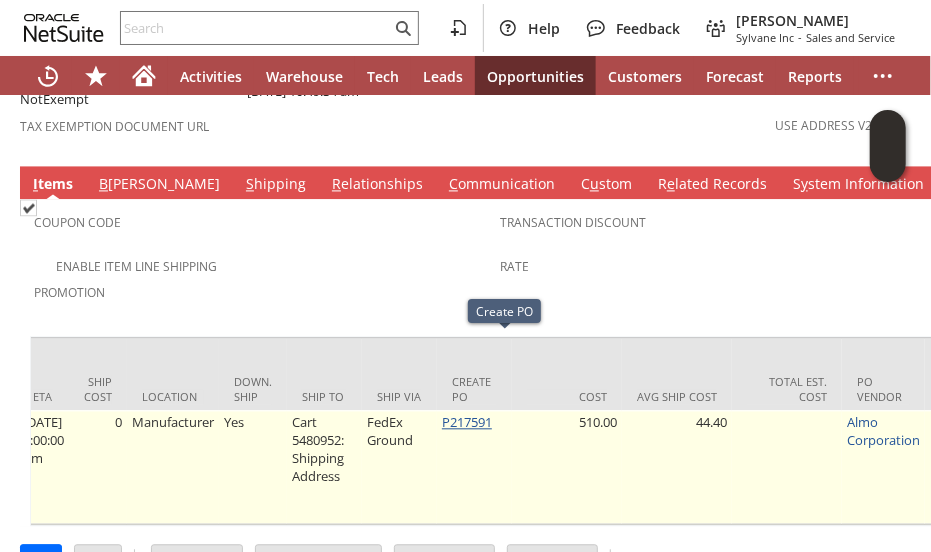 click on "P217591" at bounding box center [467, 422] 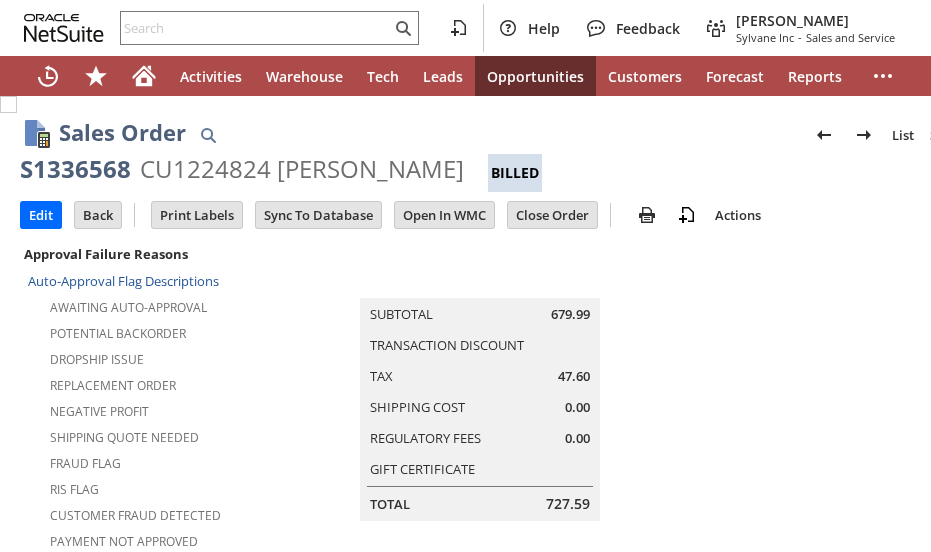 scroll, scrollTop: 0, scrollLeft: 0, axis: both 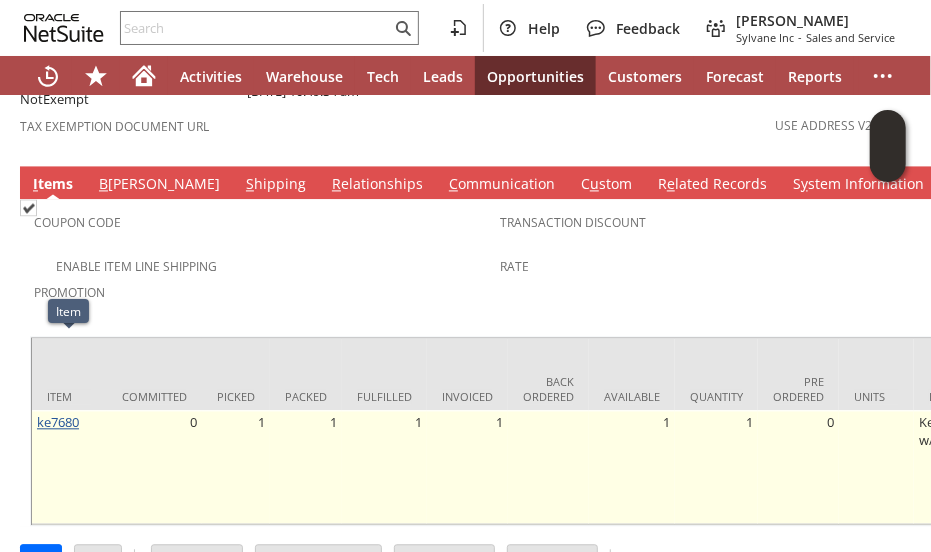 click on "ke7680" at bounding box center (58, 422) 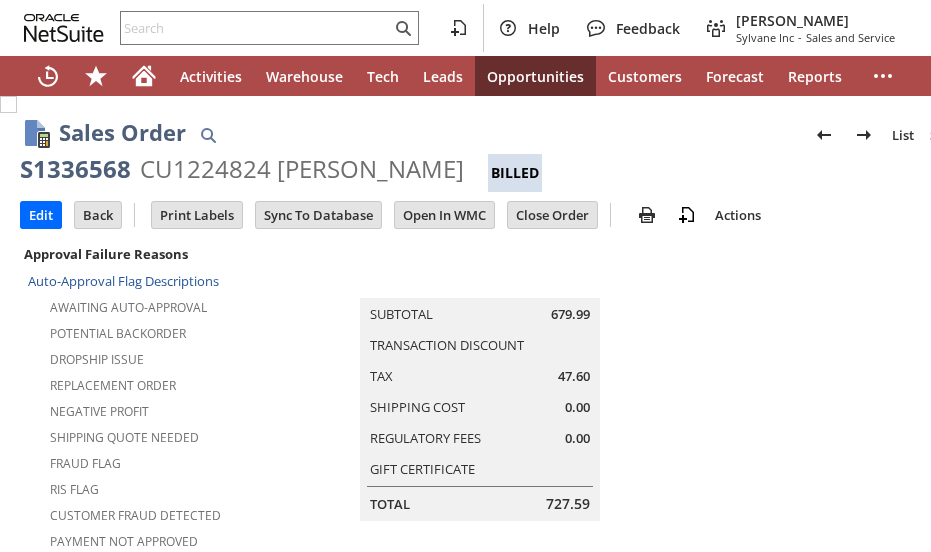 scroll, scrollTop: 0, scrollLeft: 0, axis: both 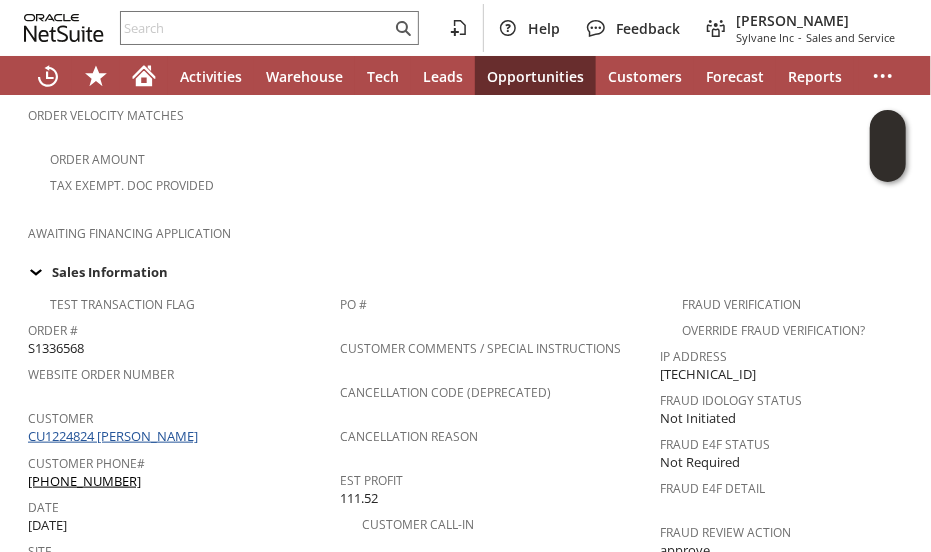 click on "CU1224824 Don Adams" at bounding box center [115, 436] 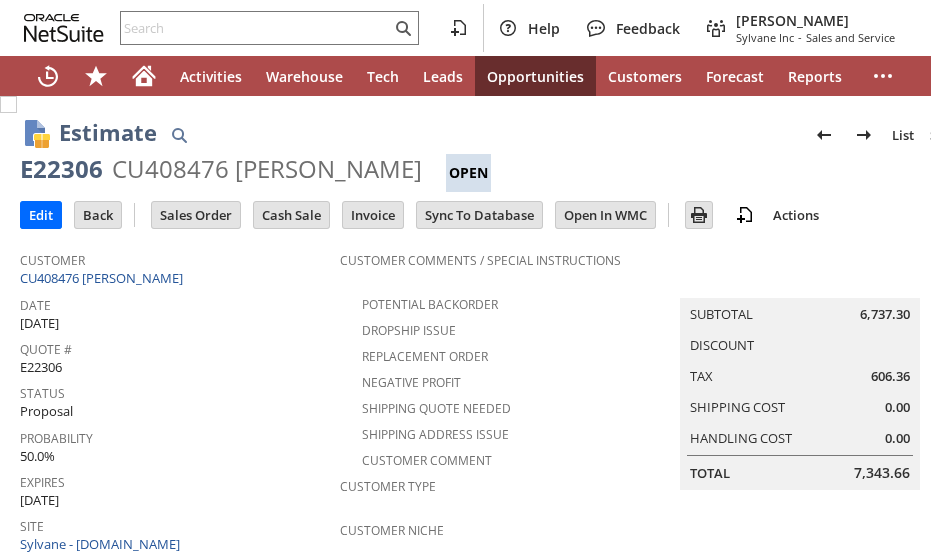 scroll, scrollTop: 0, scrollLeft: 0, axis: both 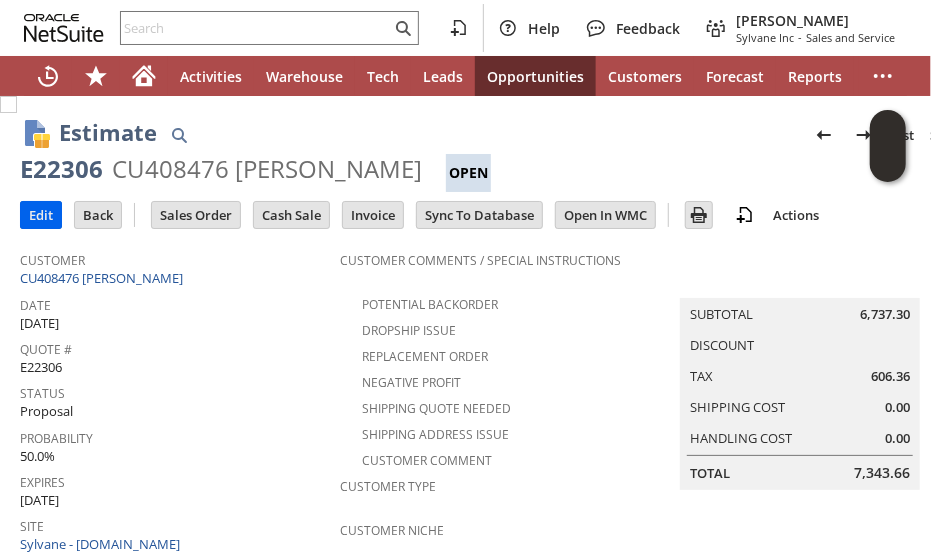 click on "Edit" at bounding box center (41, 215) 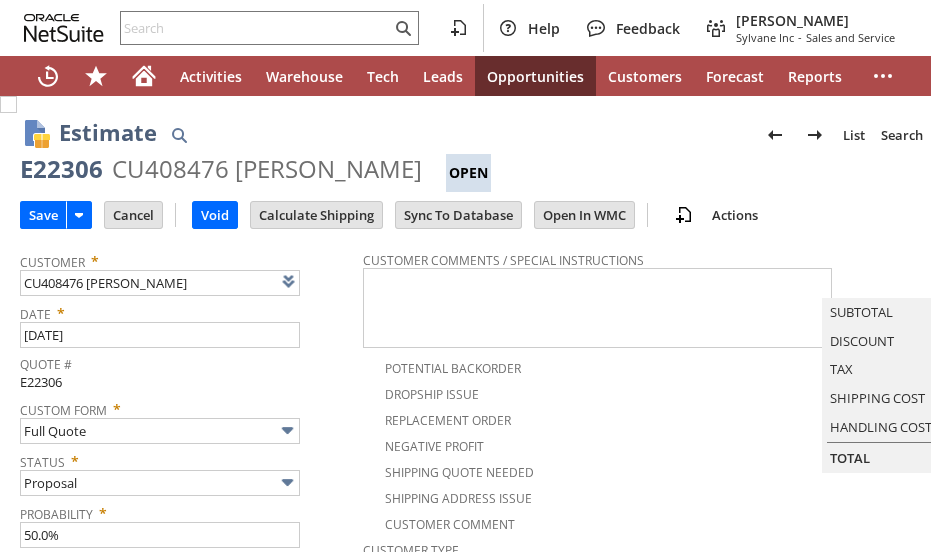 scroll, scrollTop: 0, scrollLeft: 0, axis: both 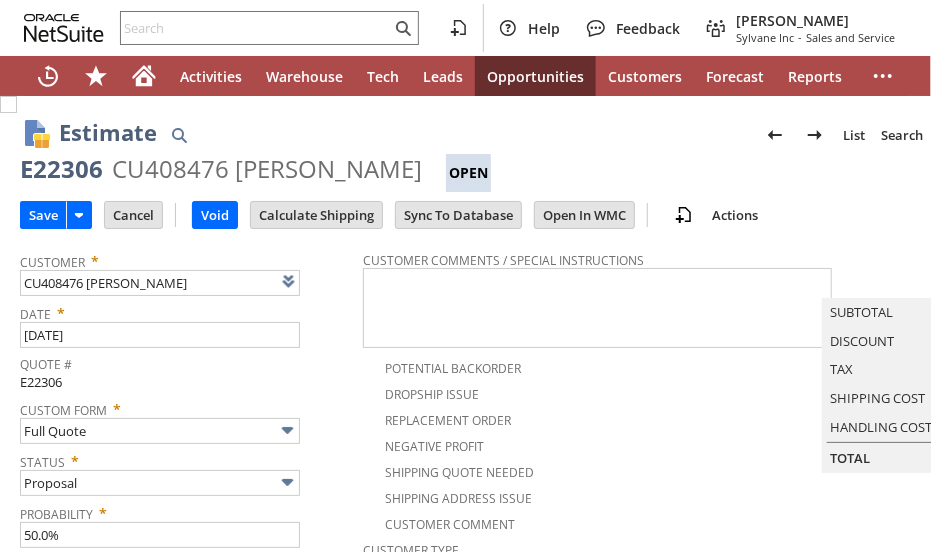 type on "Add" 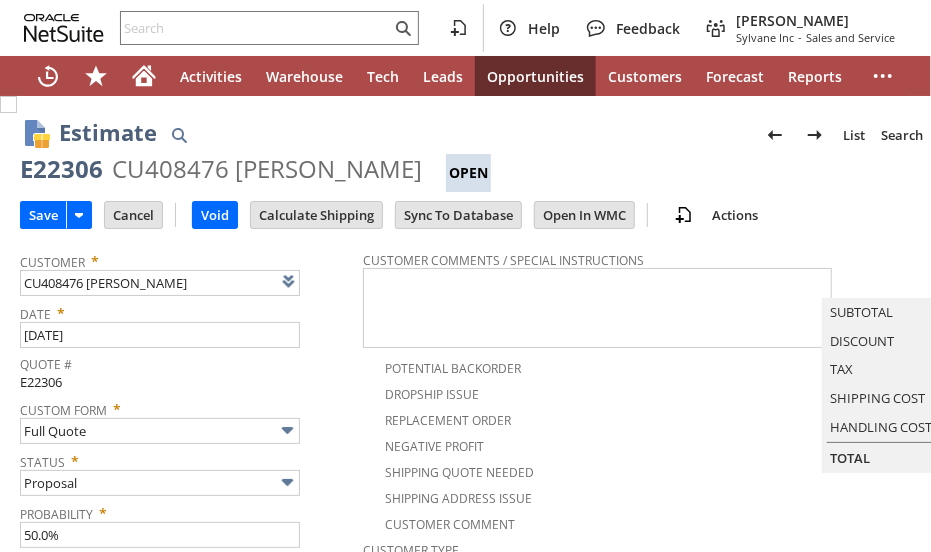 type on "Copy Previous" 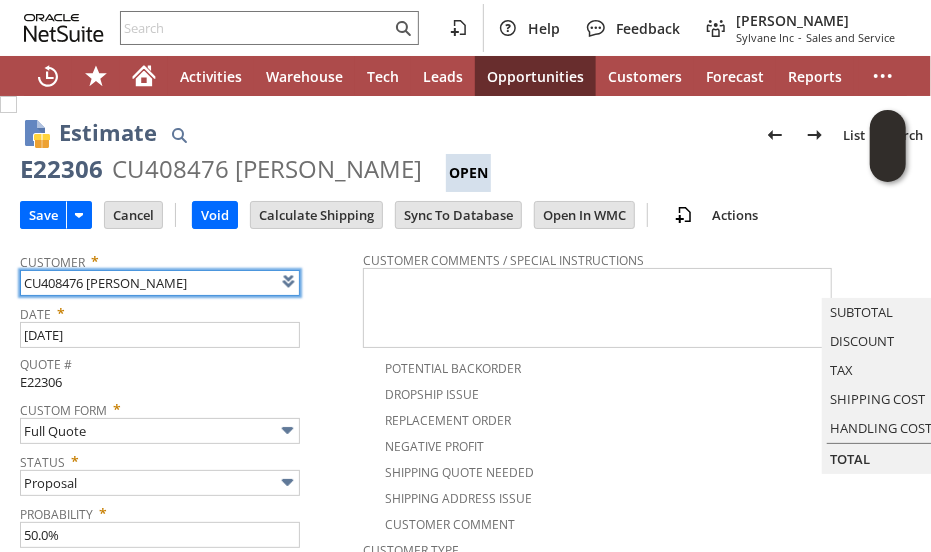 type on "Intelligent Recommendations ⁰" 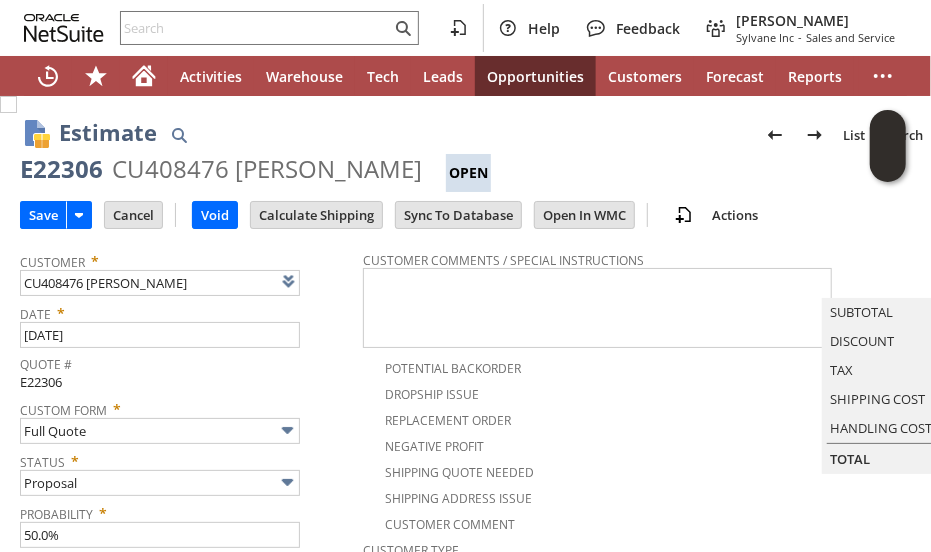 click on "Status
*
Proposal" at bounding box center (186, 471) 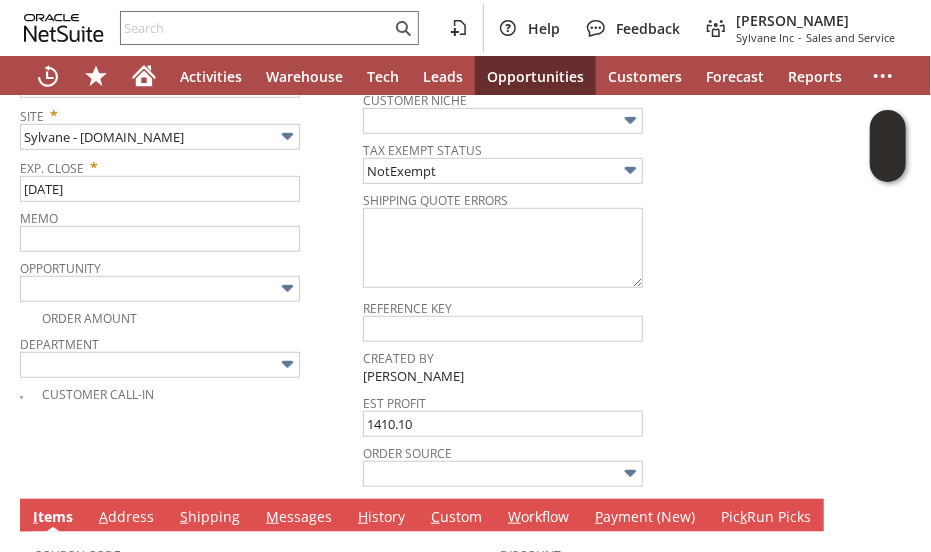 scroll, scrollTop: 1095, scrollLeft: 0, axis: vertical 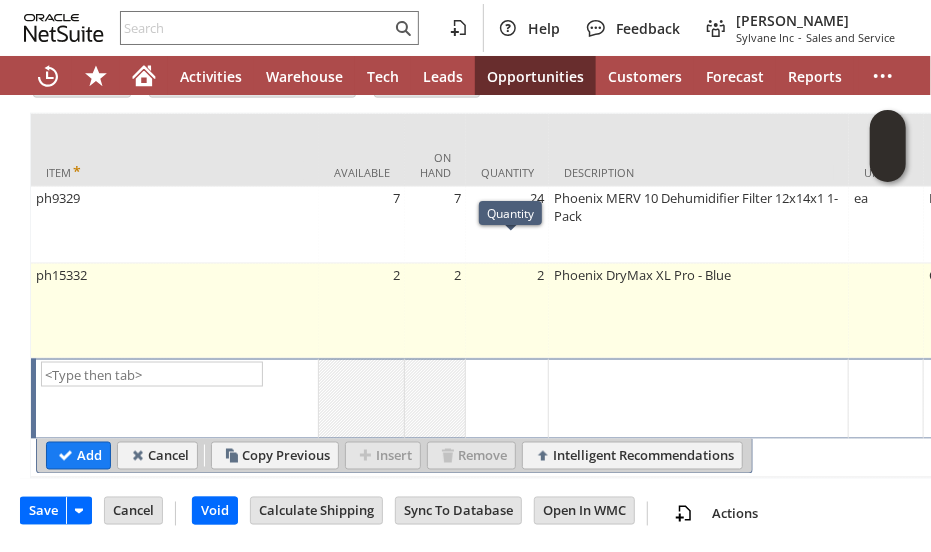 click on "2" at bounding box center [507, 311] 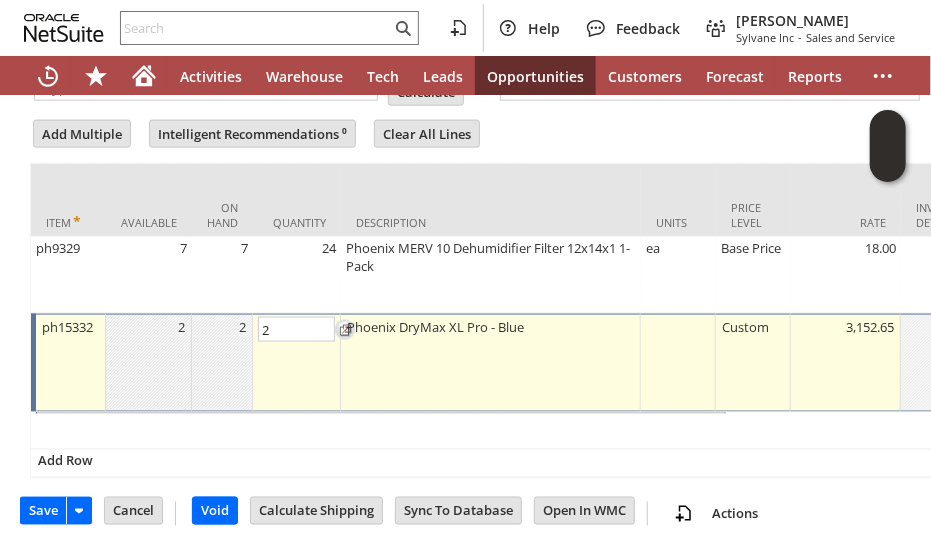 scroll, scrollTop: 1046, scrollLeft: 0, axis: vertical 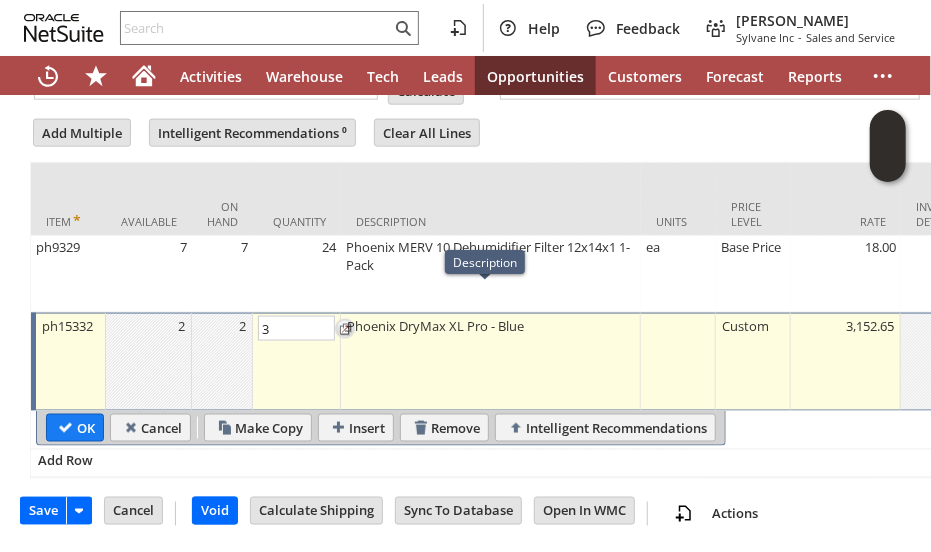 type on "3" 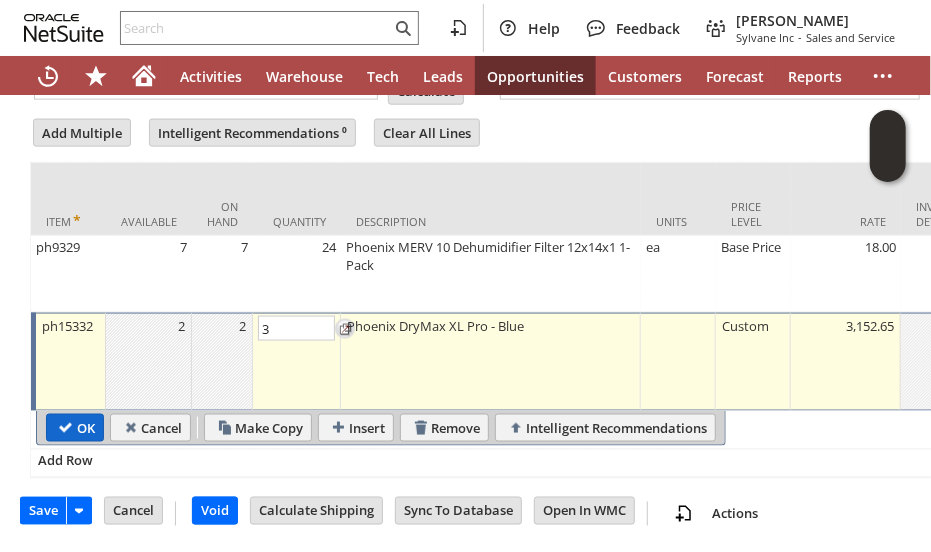 click on "OK" at bounding box center [75, 428] 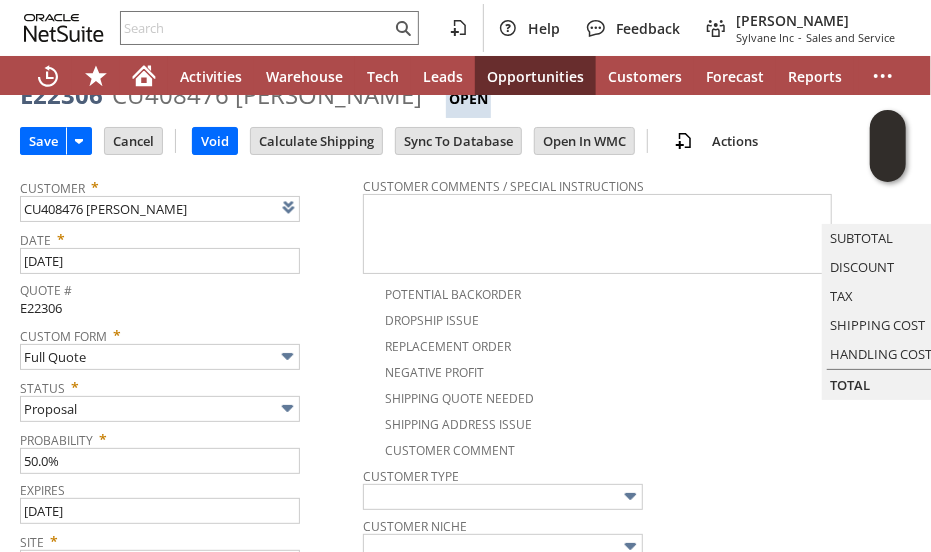 scroll, scrollTop: 0, scrollLeft: 0, axis: both 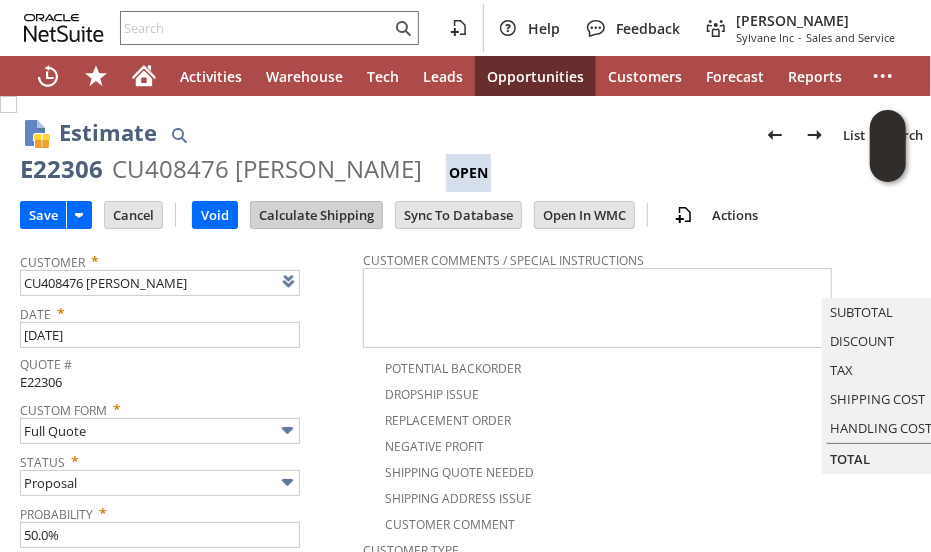 click on "Calculate Shipping" at bounding box center [316, 215] 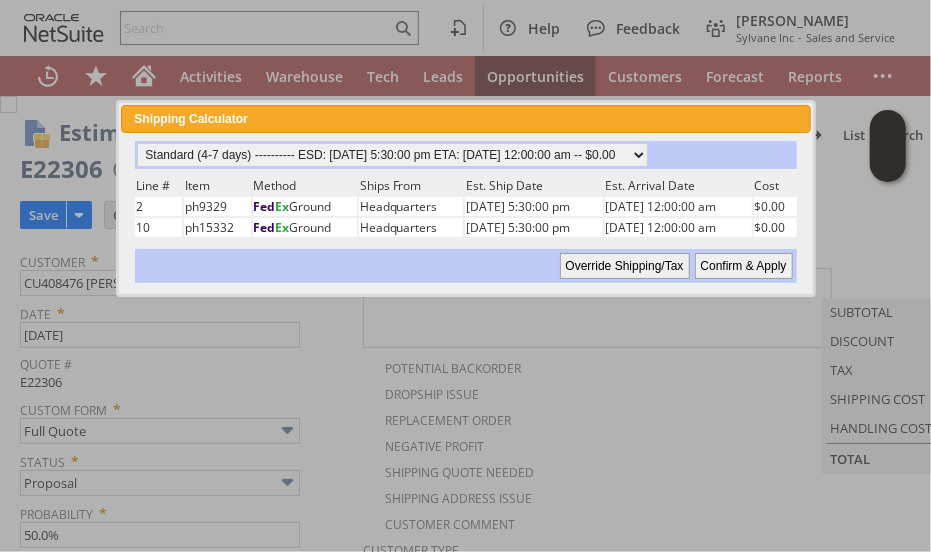 click on "Confirm & Apply" at bounding box center [744, 266] 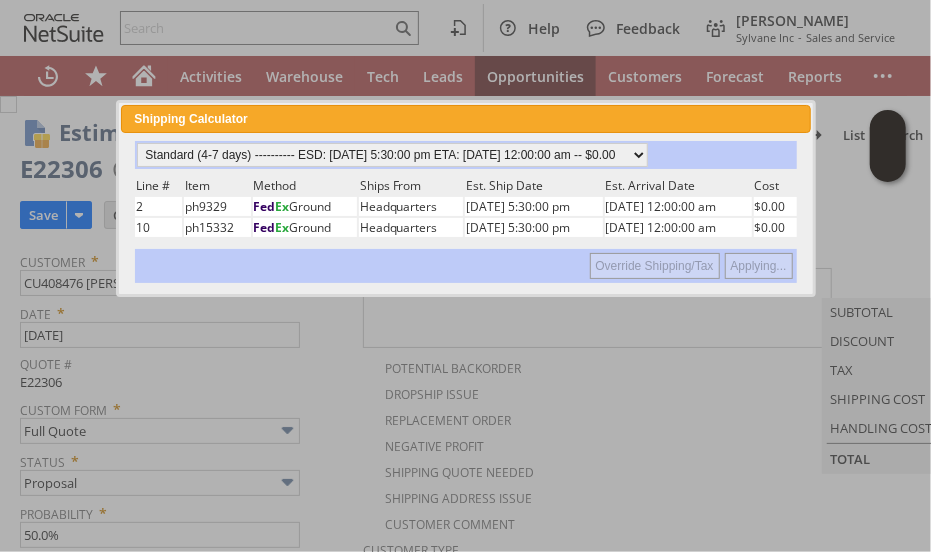 type 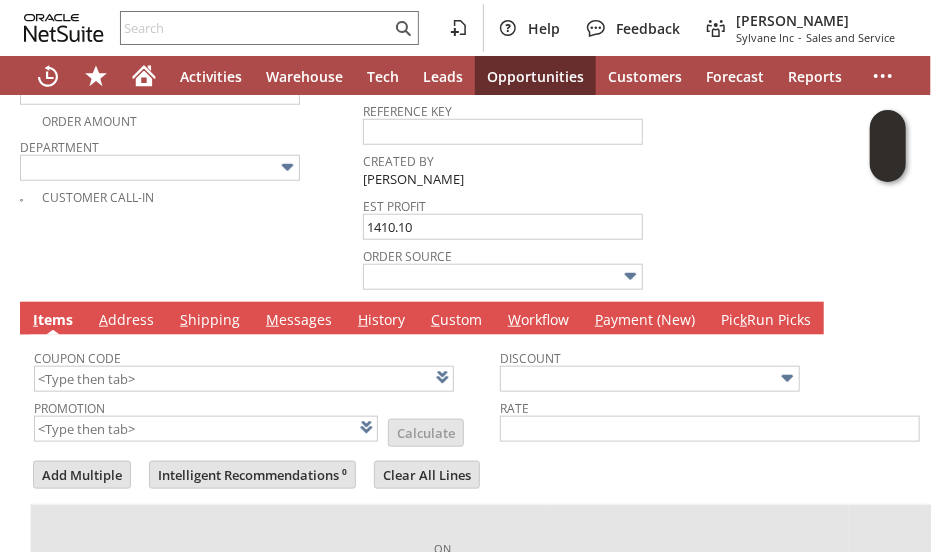 scroll, scrollTop: 694, scrollLeft: 0, axis: vertical 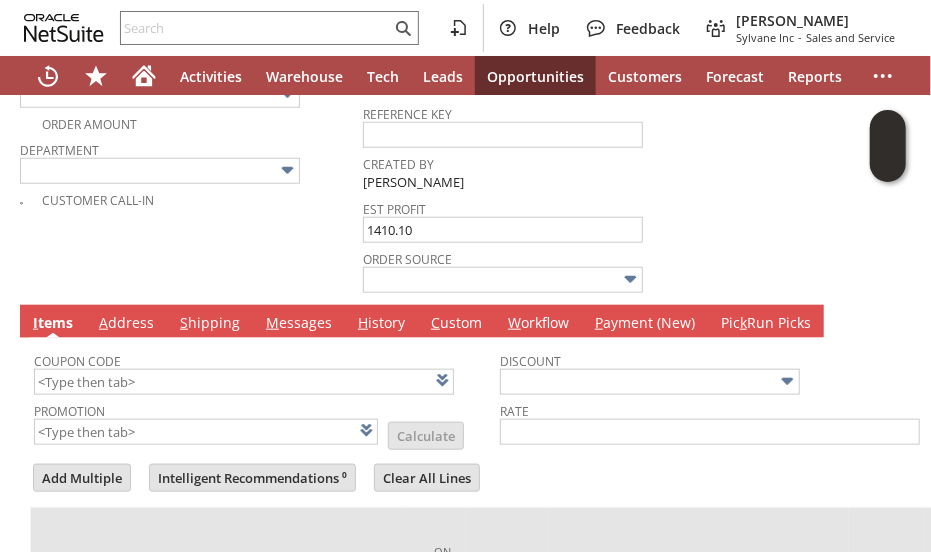 click on "M essages" at bounding box center [299, 324] 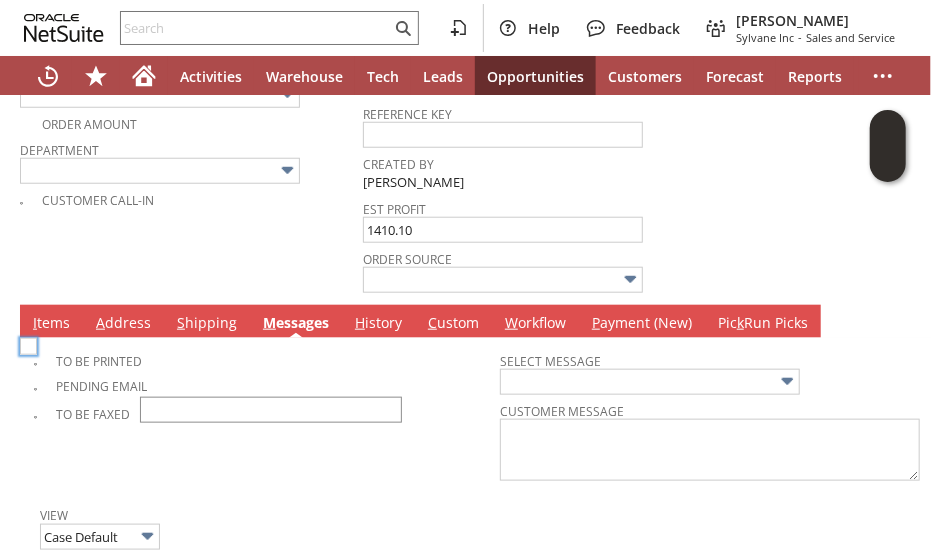 scroll, scrollTop: 0, scrollLeft: 0, axis: both 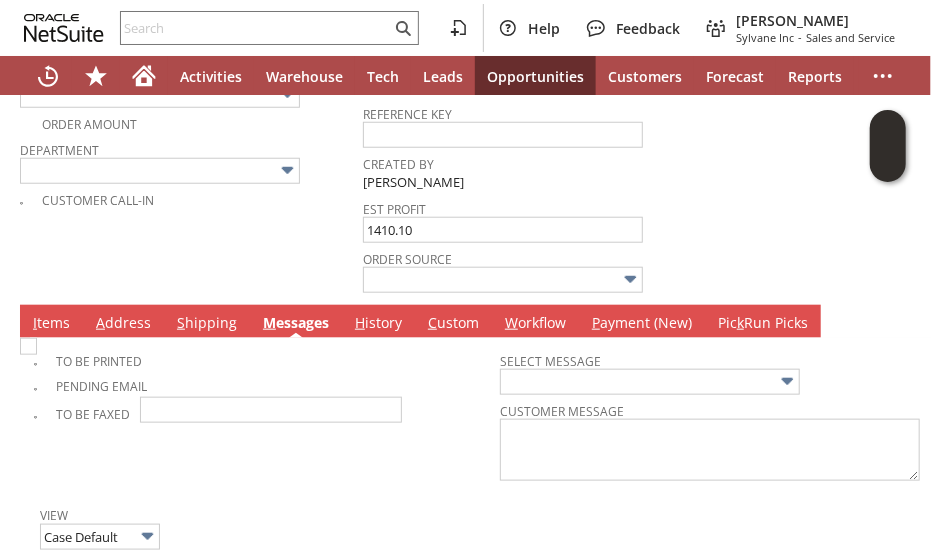 click on "To Be Printed
Pending Email
To Be Faxed
Select Message
Customer Message" at bounding box center [500, 414] 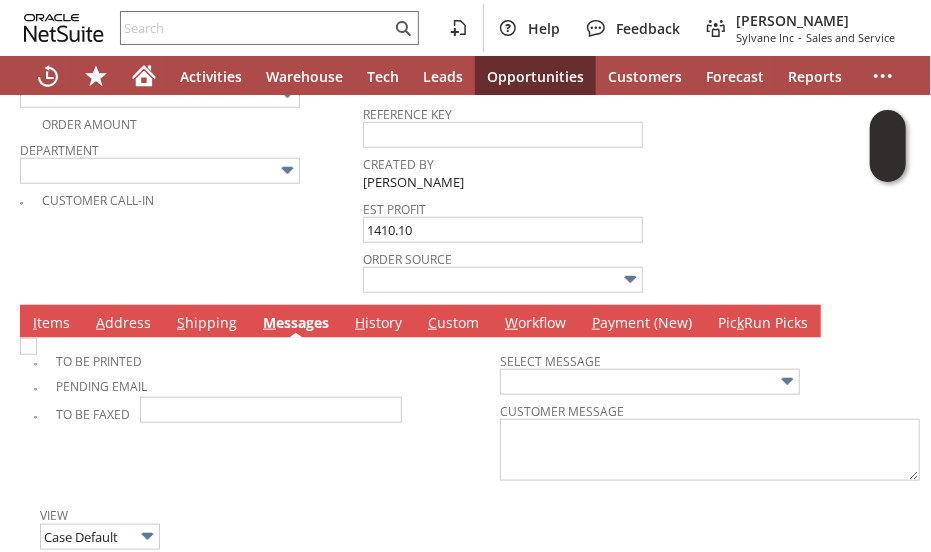 click at bounding box center [28, 346] 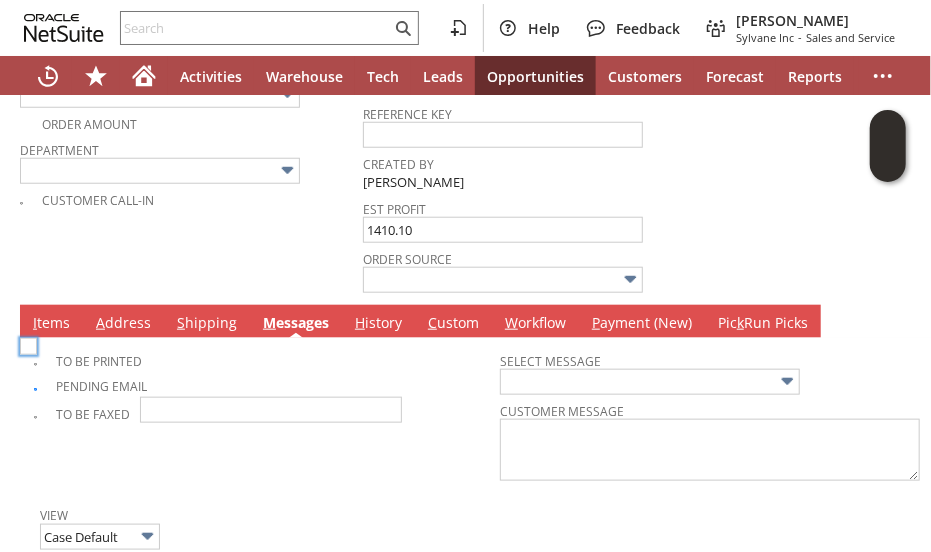 checkbox on "true" 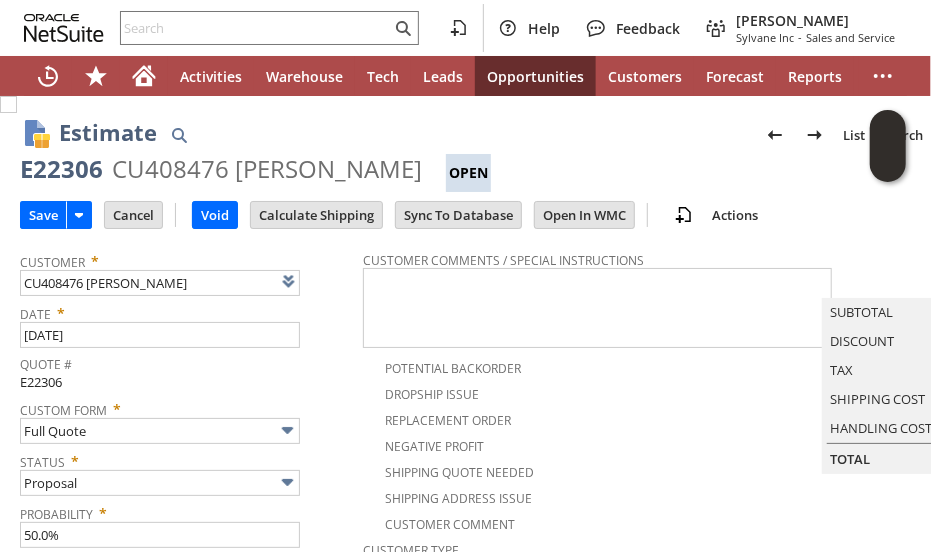 scroll, scrollTop: 0, scrollLeft: 0, axis: both 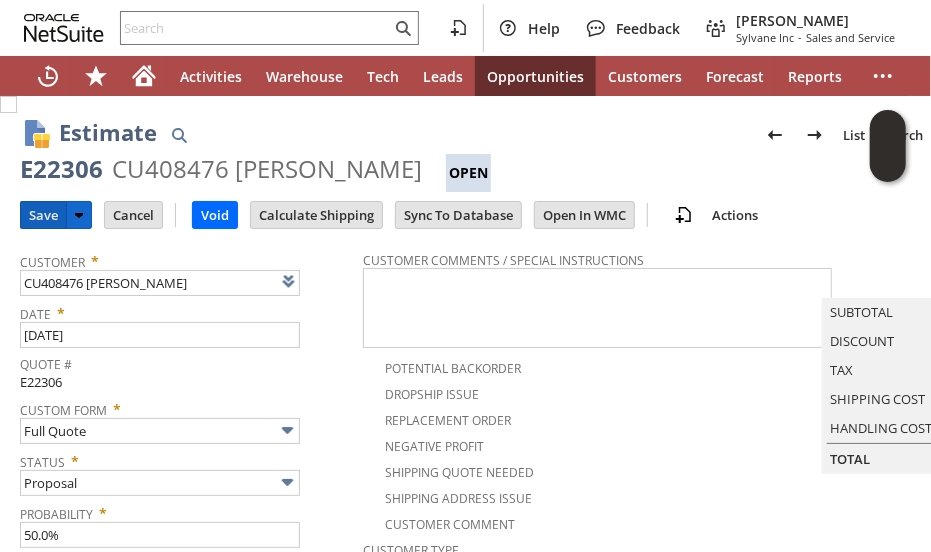 click on "Save" at bounding box center [43, 215] 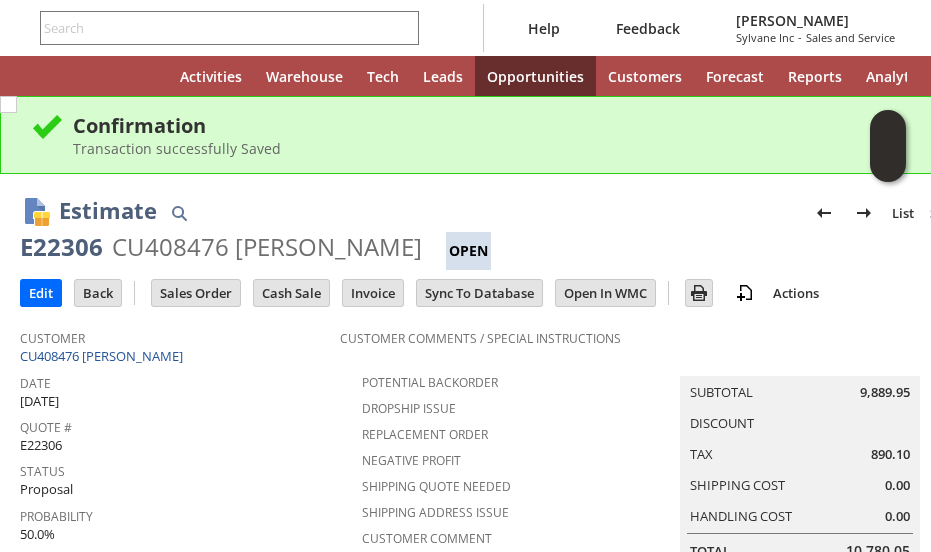 scroll, scrollTop: 0, scrollLeft: 0, axis: both 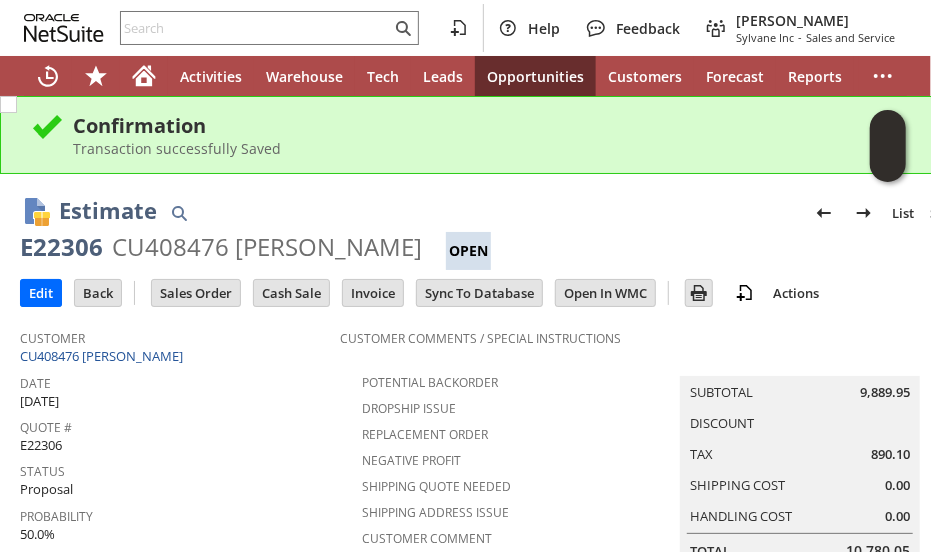click on "CU408476 [PERSON_NAME]" at bounding box center [267, 247] 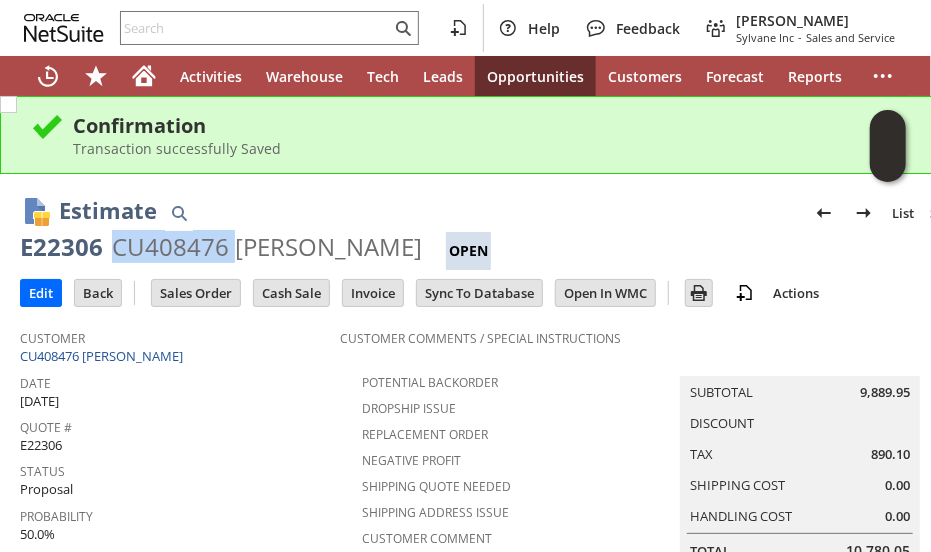click on "CU408476 [PERSON_NAME]" at bounding box center [267, 247] 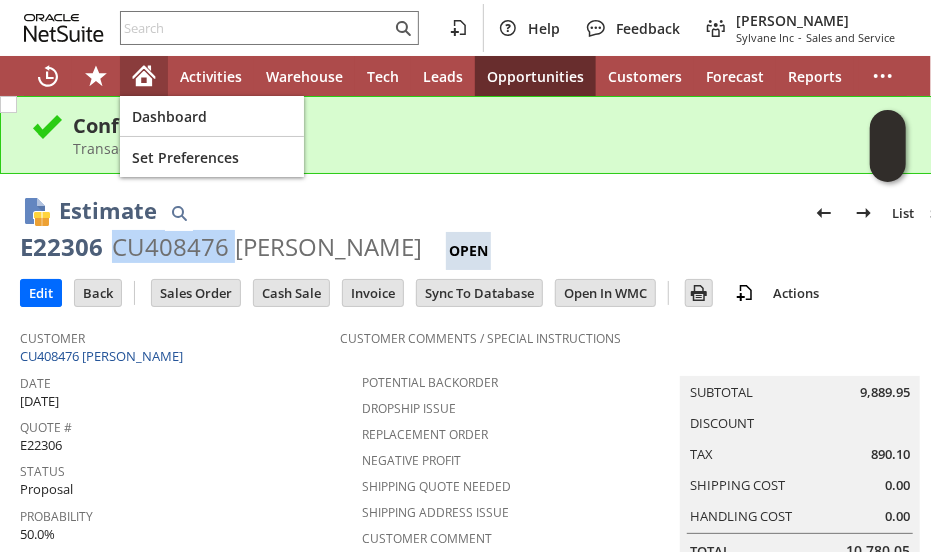 click 